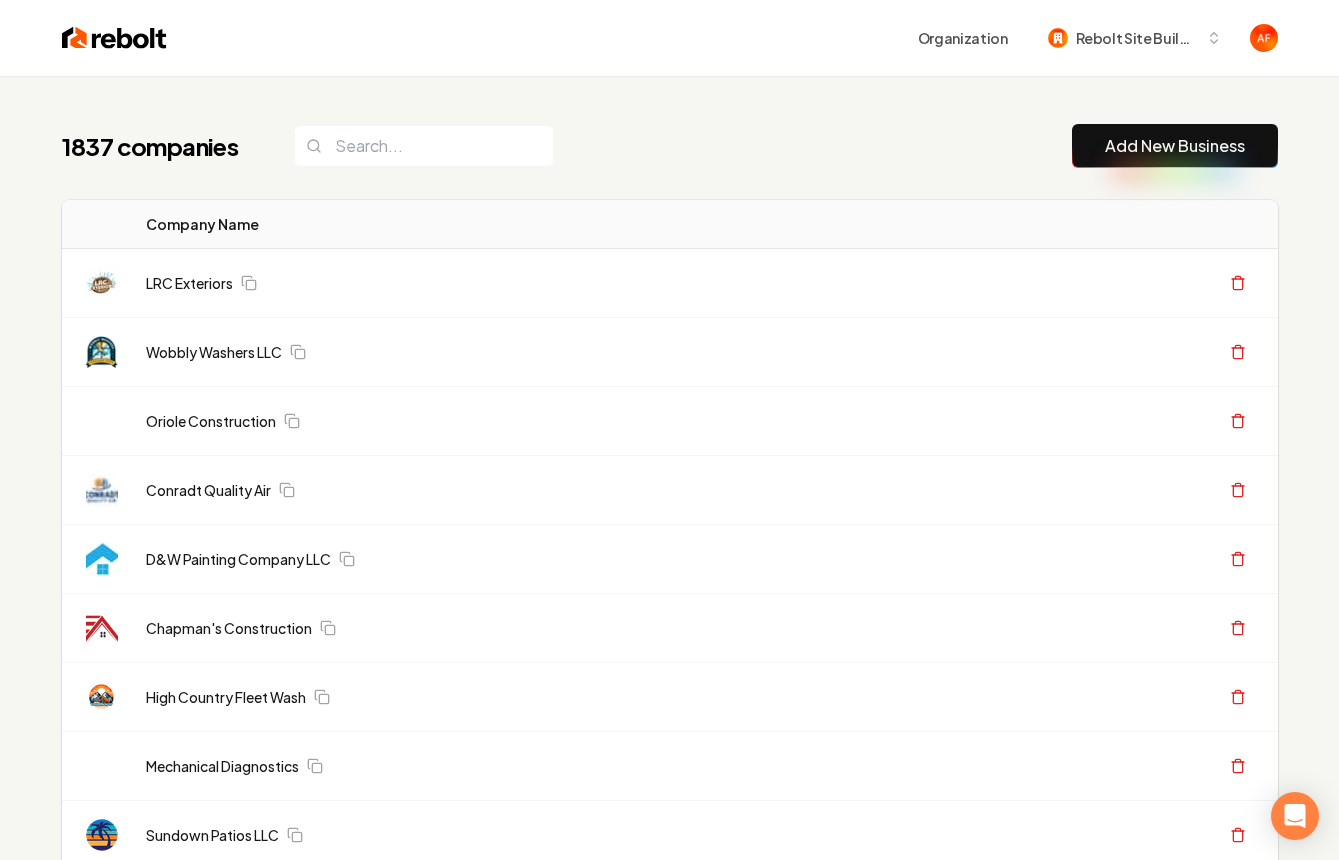 scroll, scrollTop: 0, scrollLeft: 0, axis: both 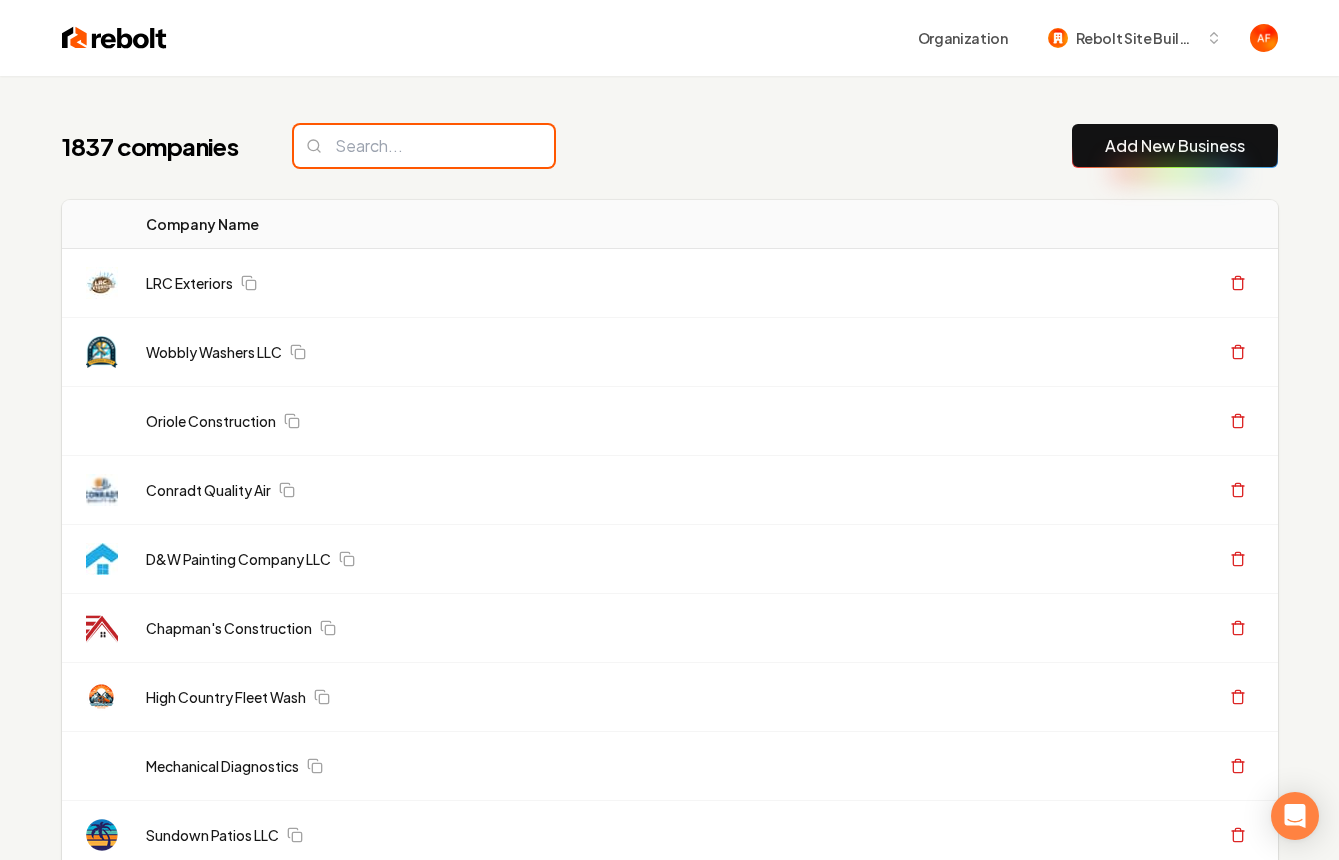 click at bounding box center (424, 146) 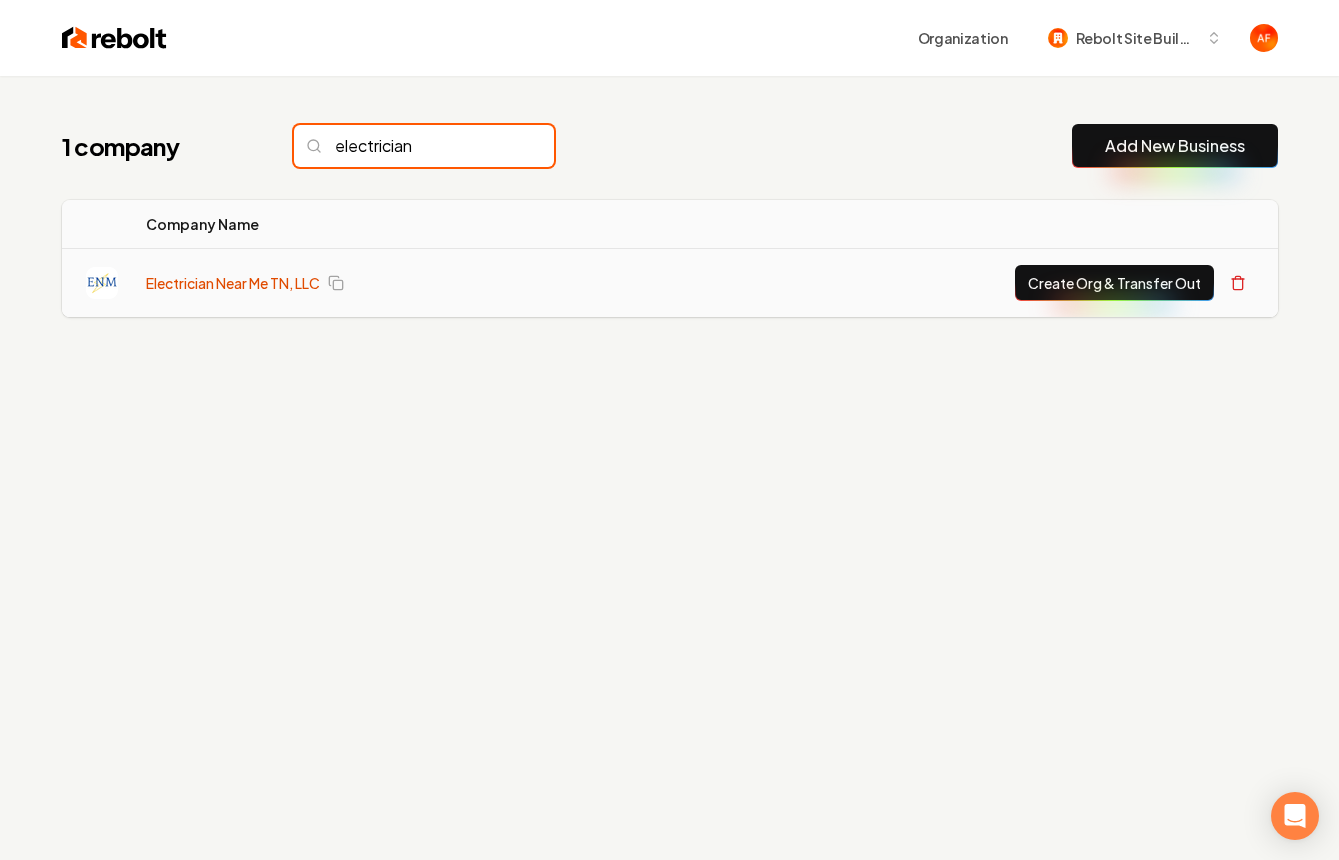 type on "electrician" 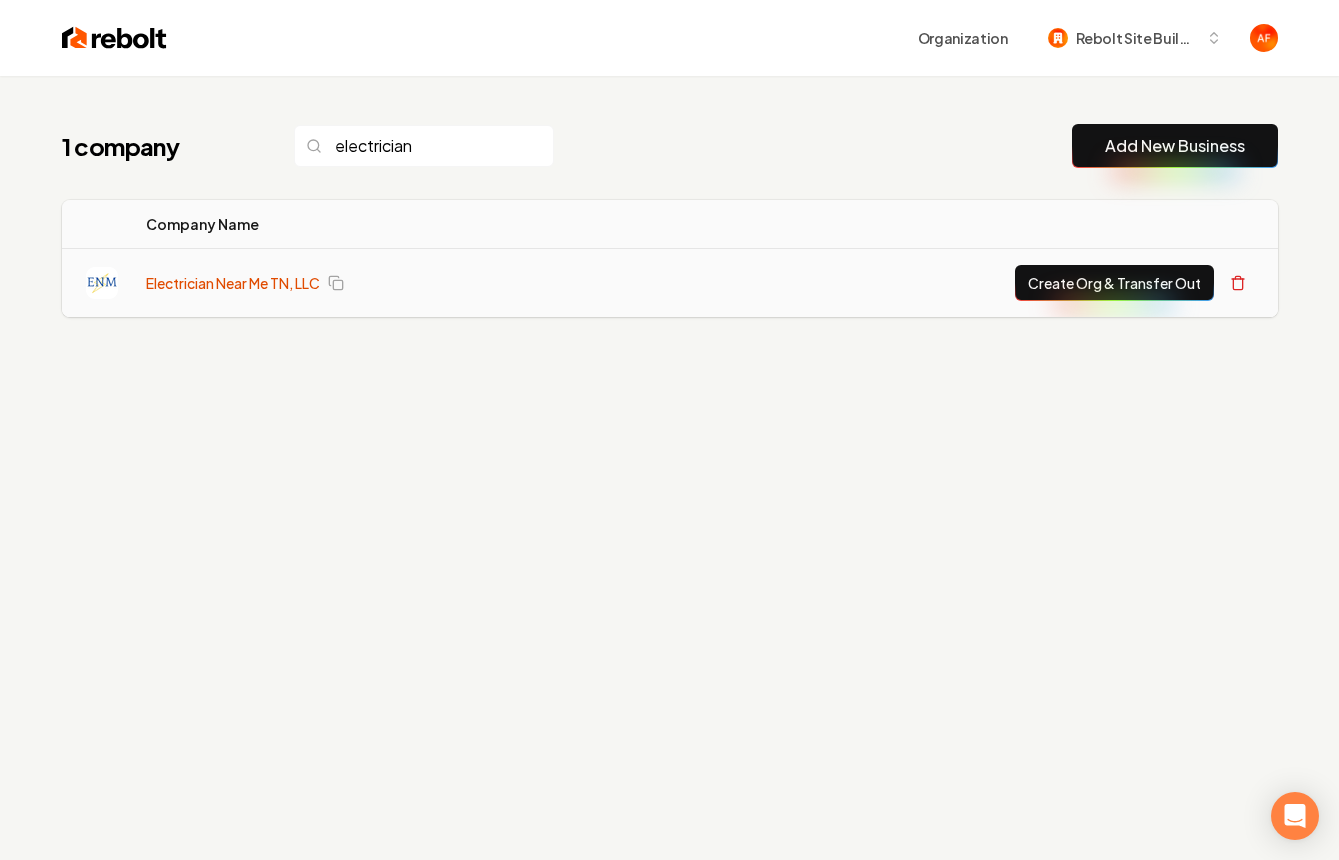 click on "Electrician Near Me TN, LLC" at bounding box center [233, 283] 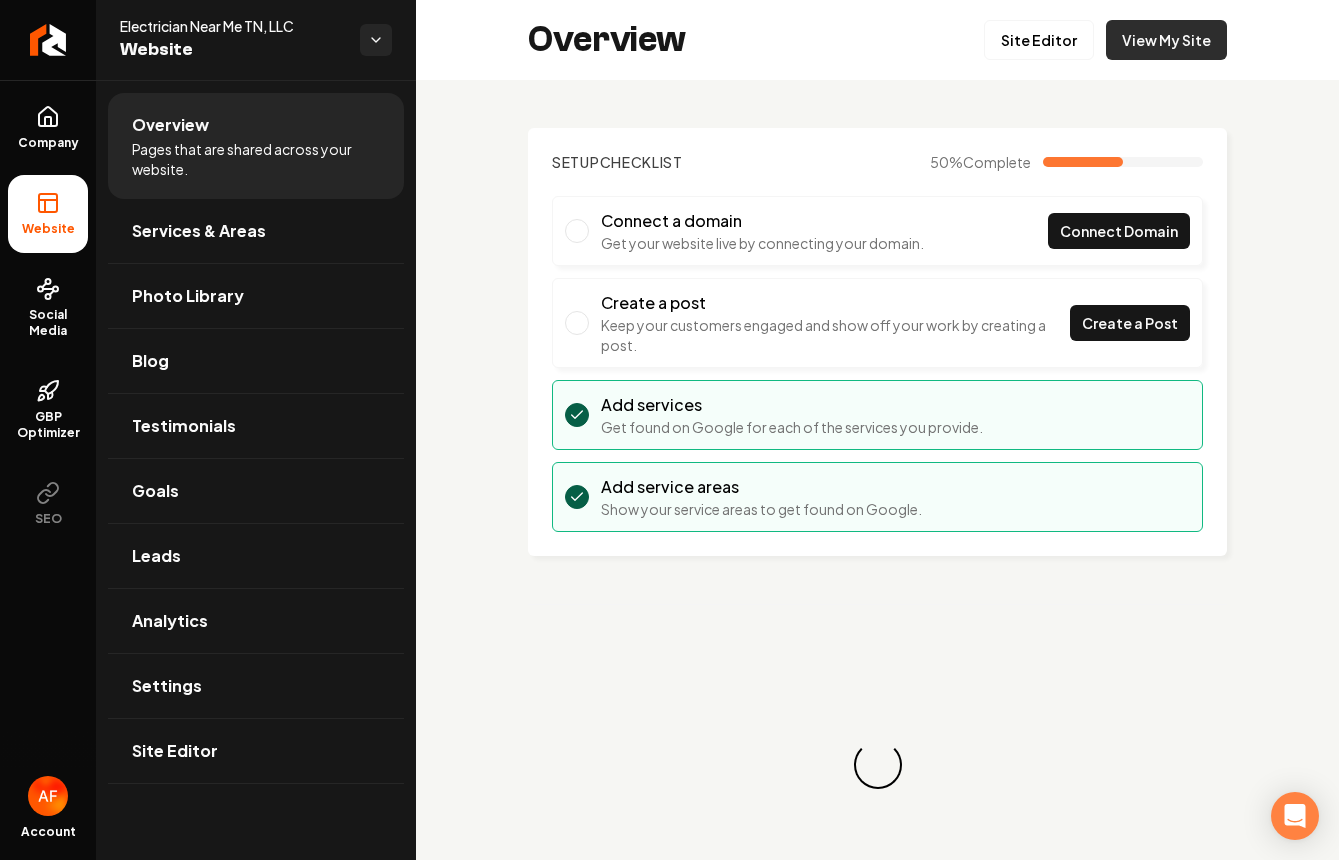 click on "View My Site" at bounding box center [1166, 40] 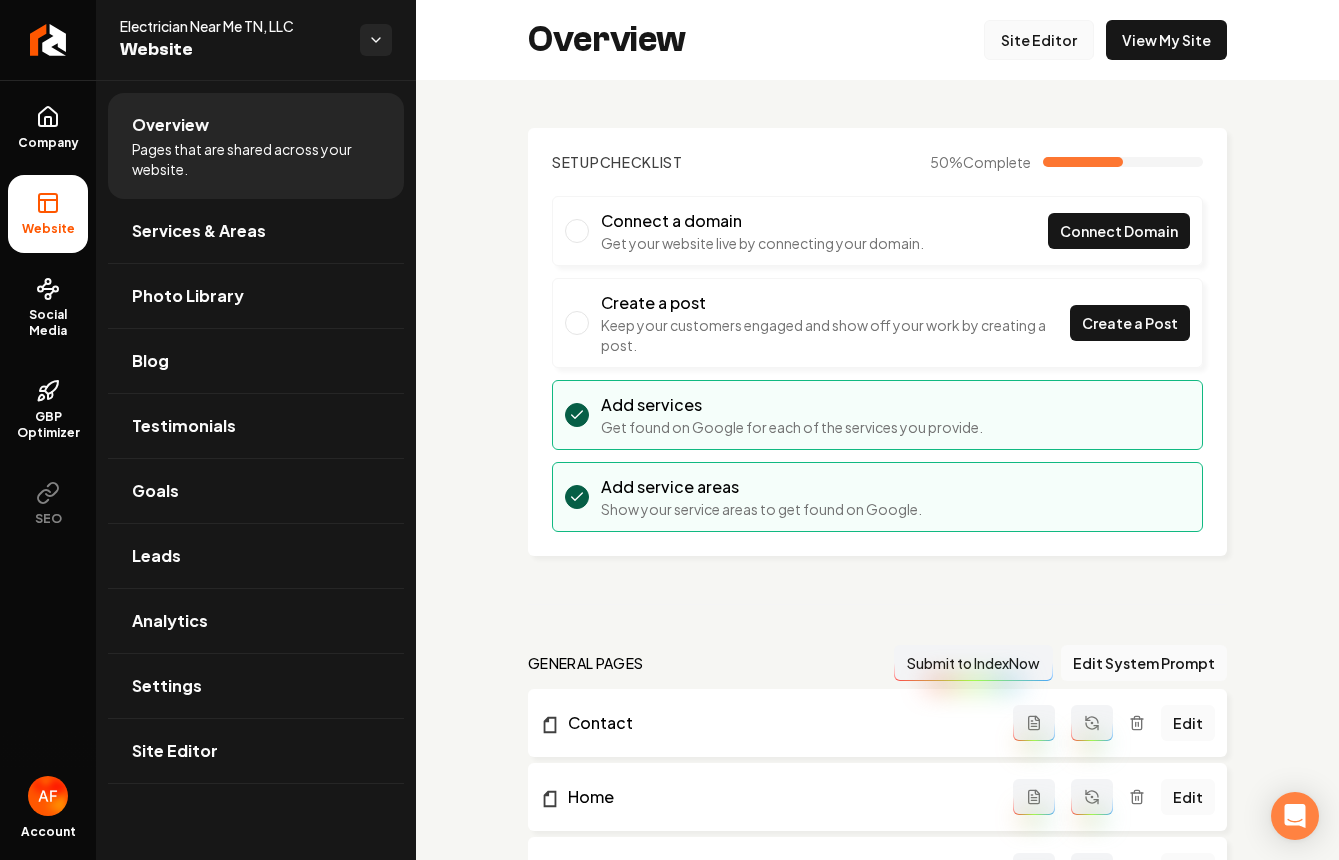 click on "Site Editor" at bounding box center (1039, 40) 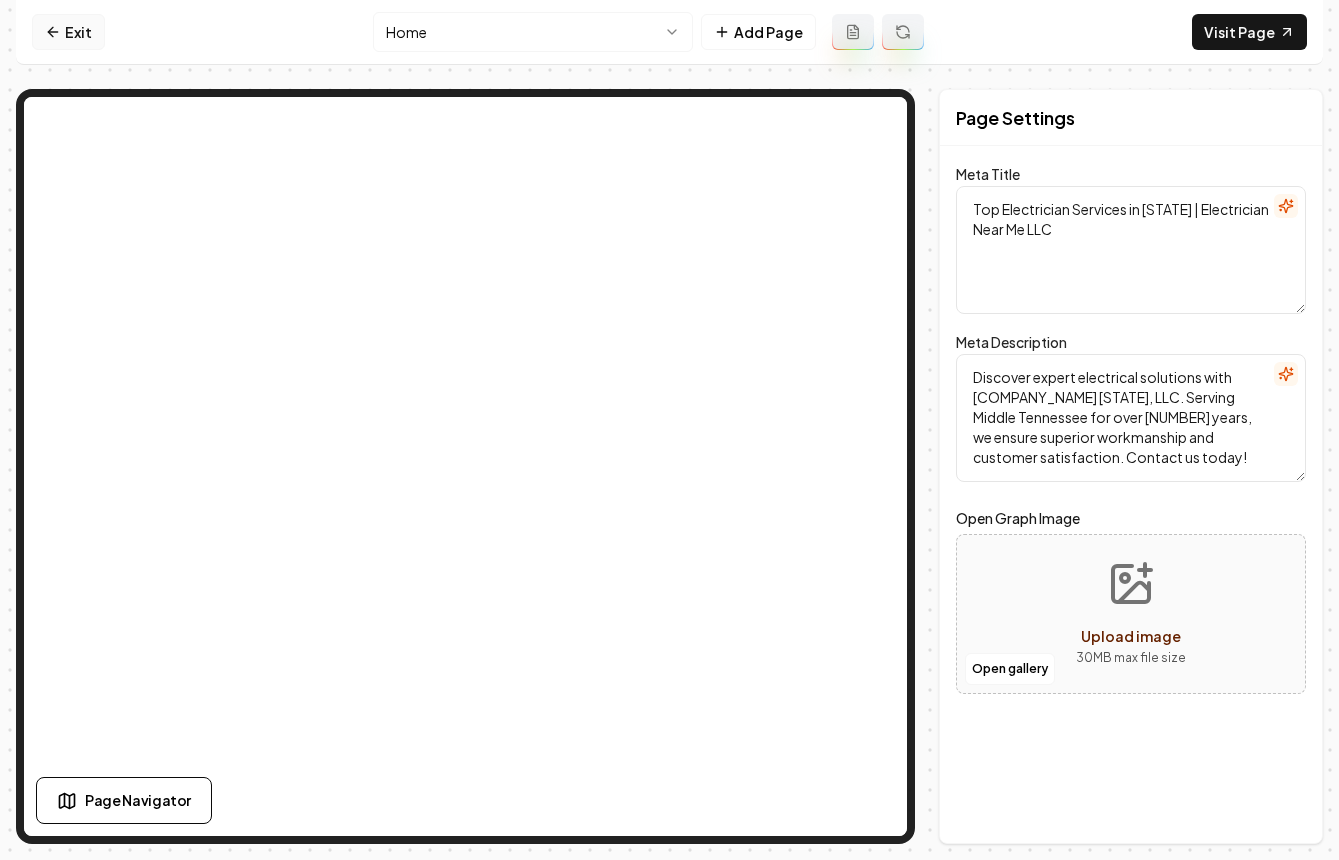 click on "Exit" at bounding box center (68, 32) 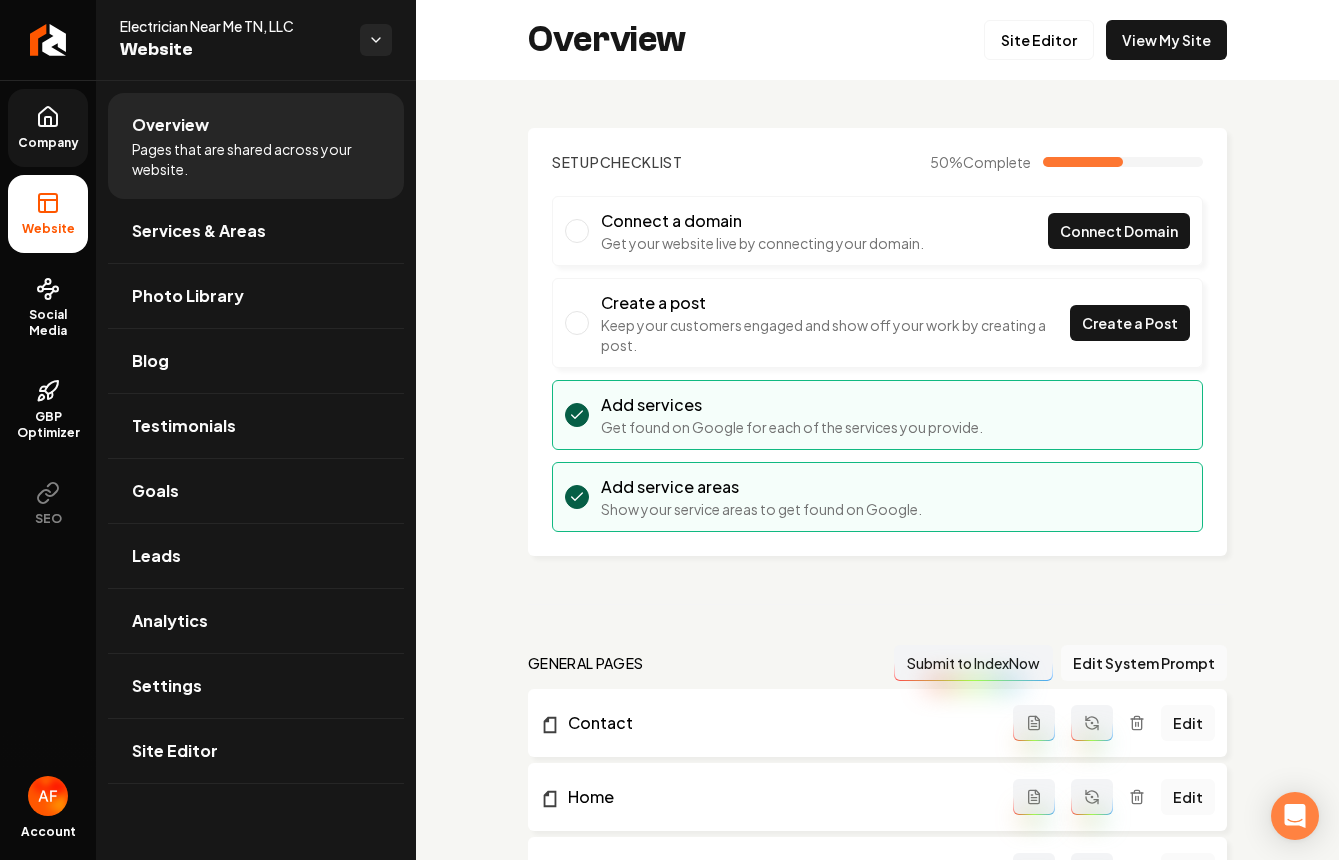 click on "Company" at bounding box center [48, 128] 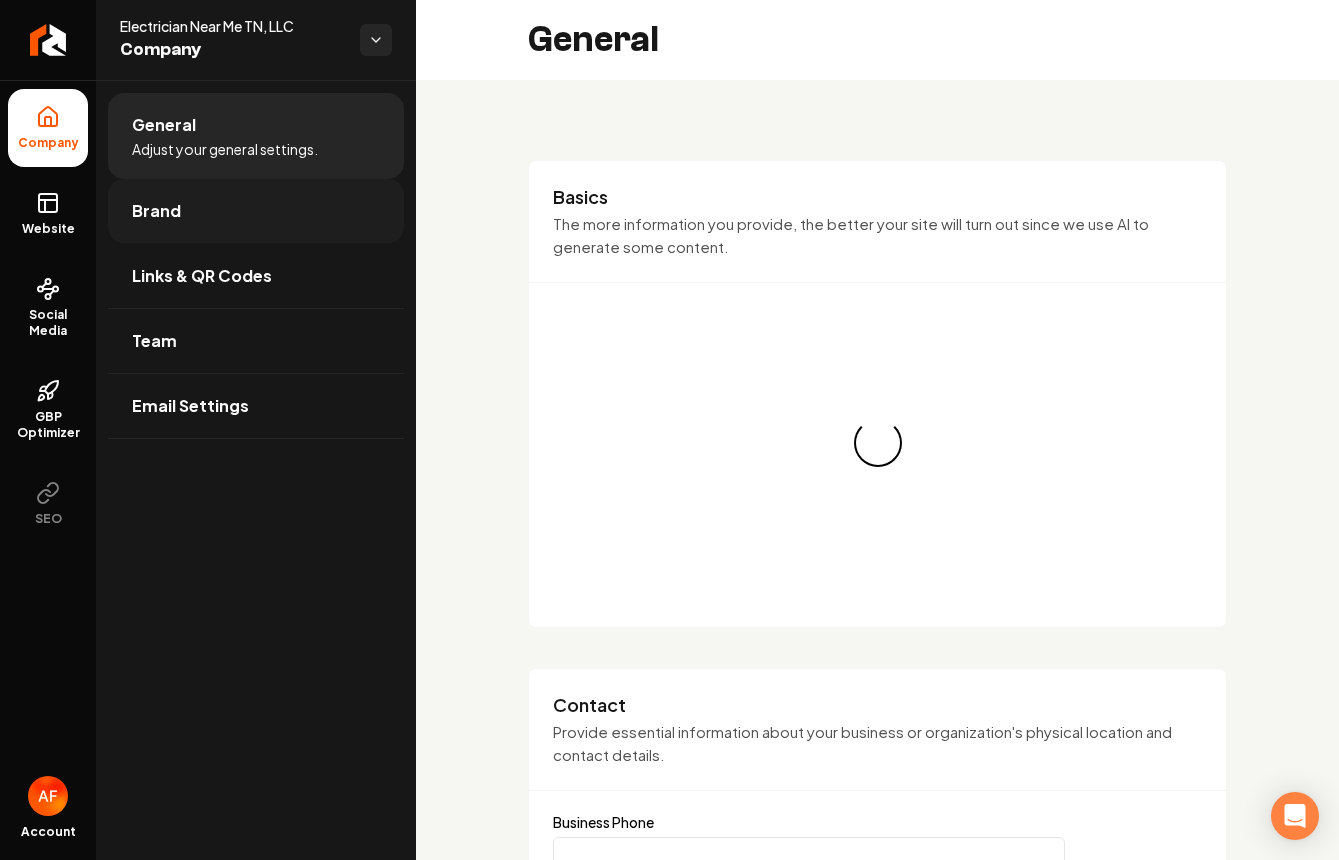 click on "Brand" at bounding box center (256, 211) 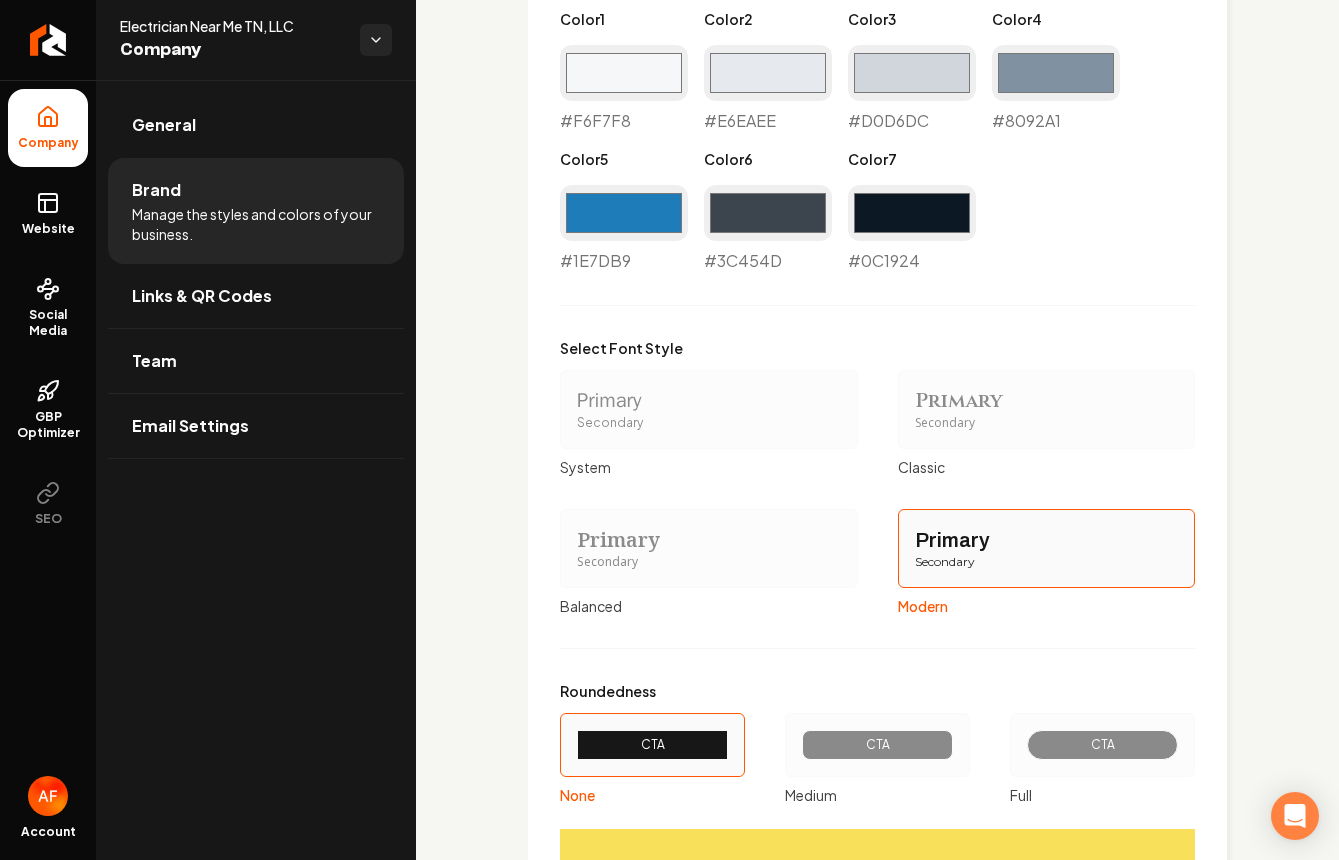scroll, scrollTop: 2259, scrollLeft: 0, axis: vertical 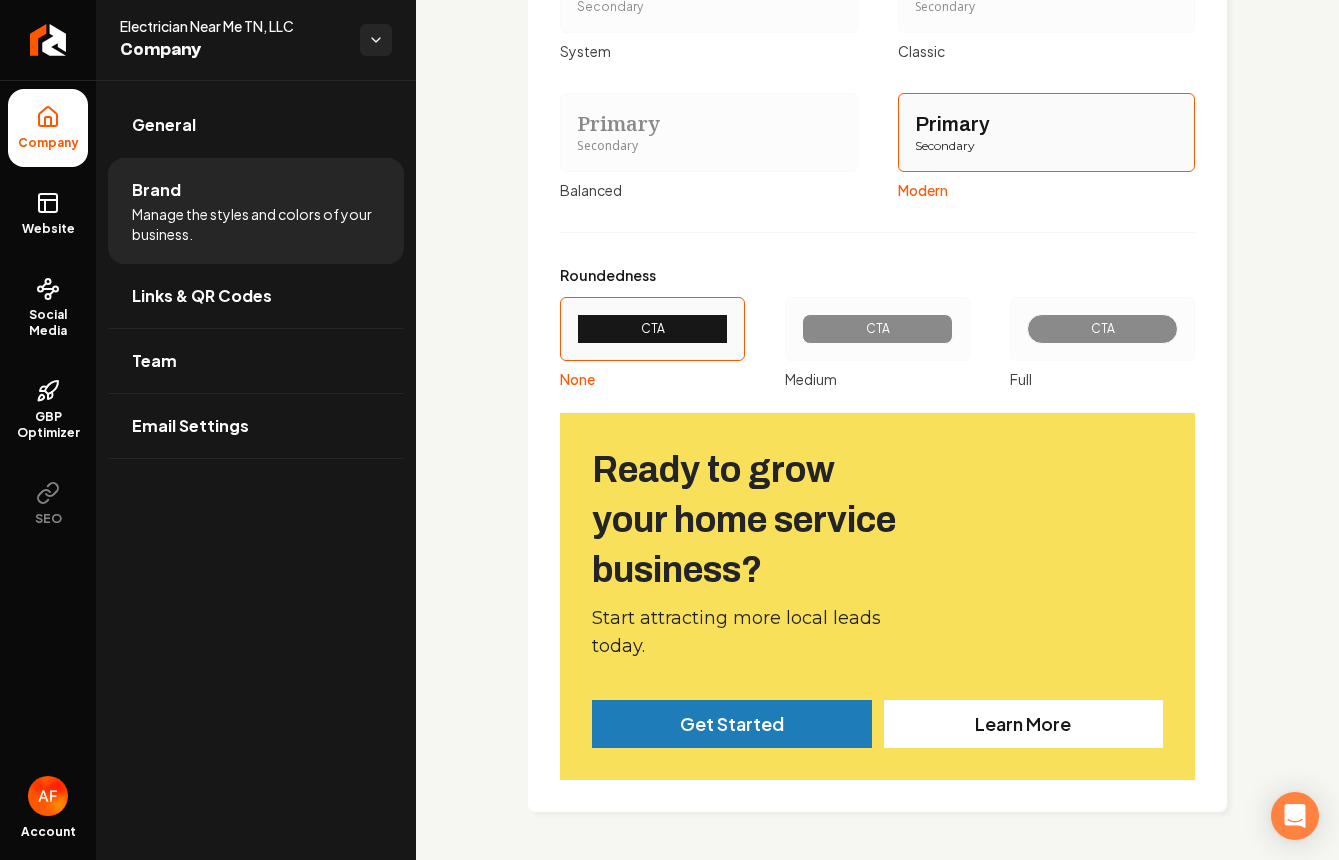 click on "CTA" at bounding box center [1102, 329] 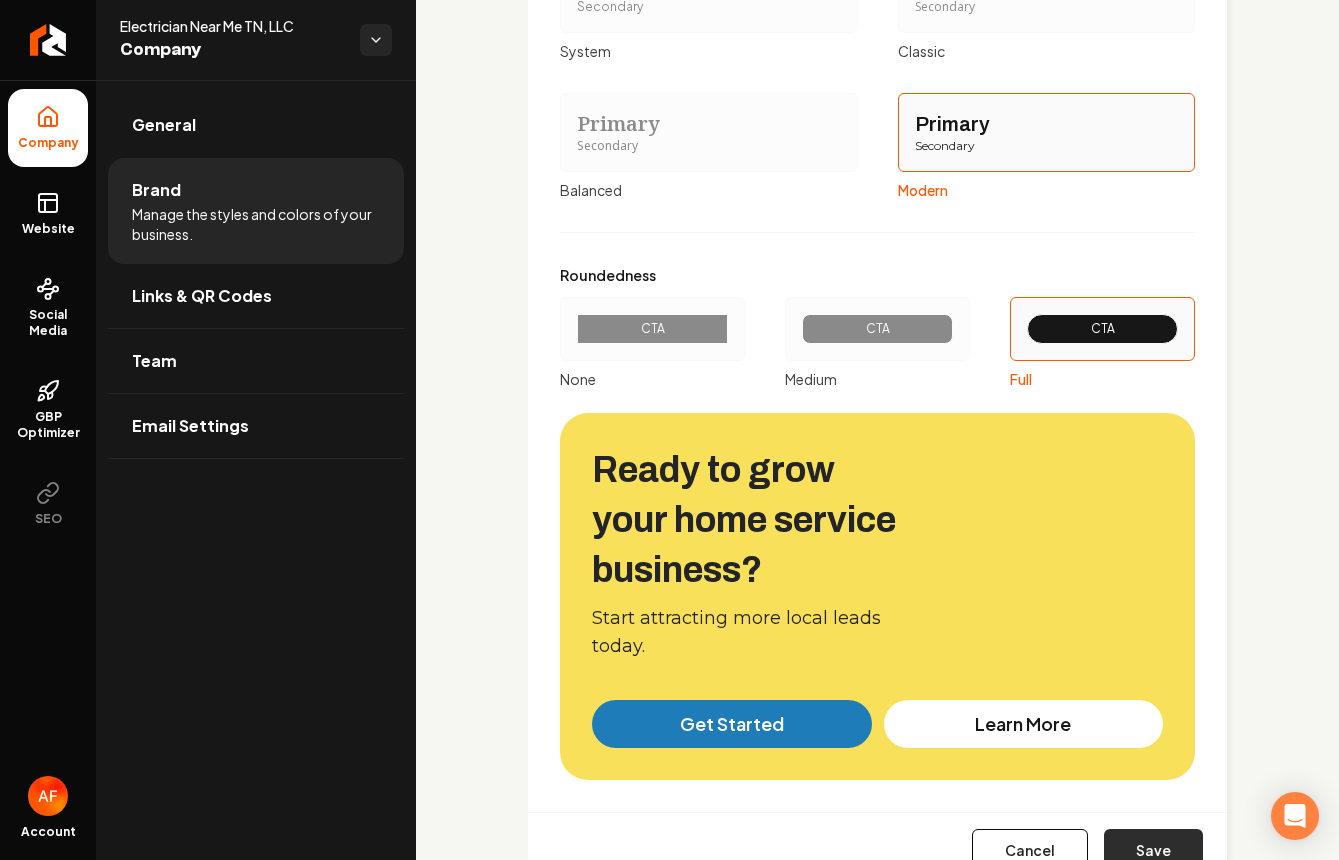 click on "Save" at bounding box center [1153, 851] 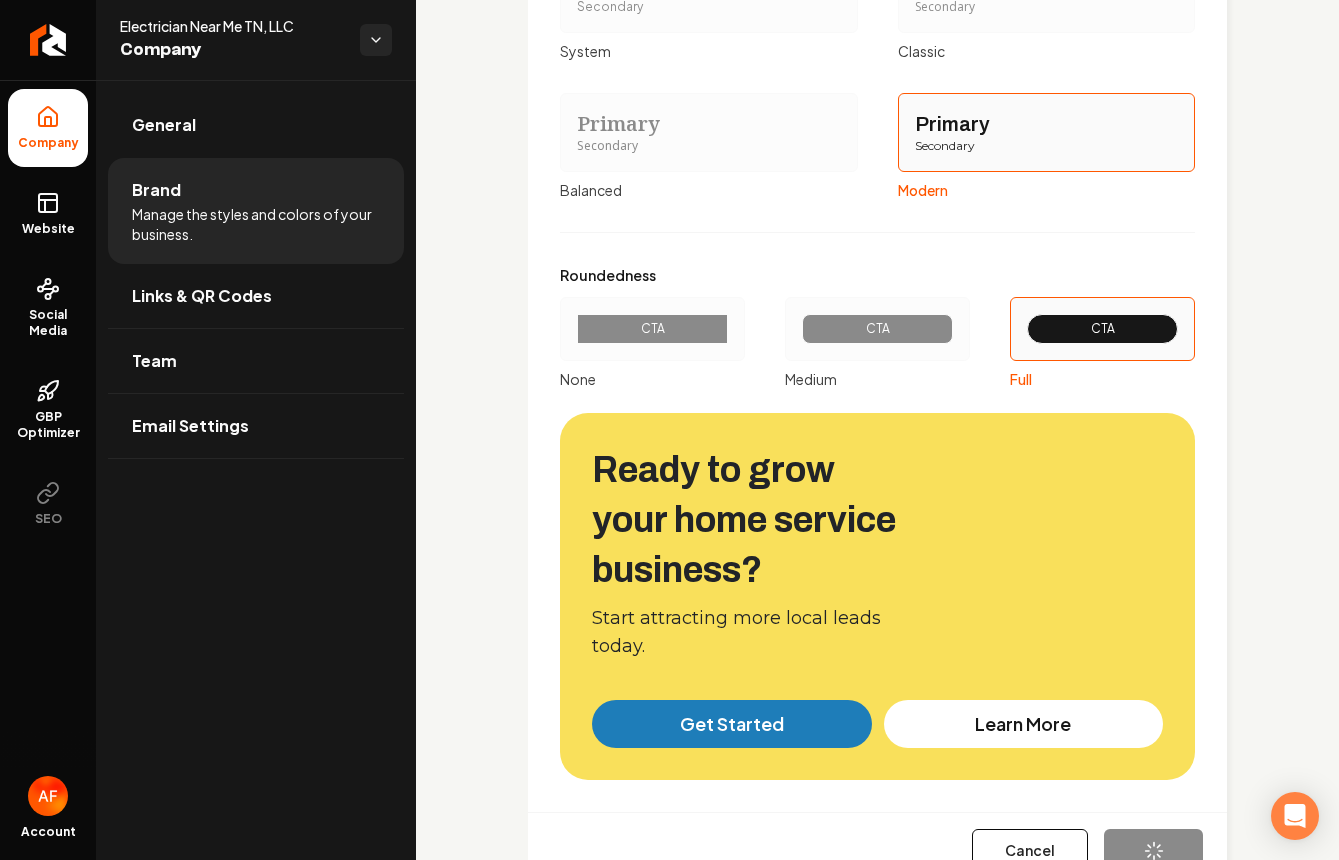 type on "#f6f7f8" 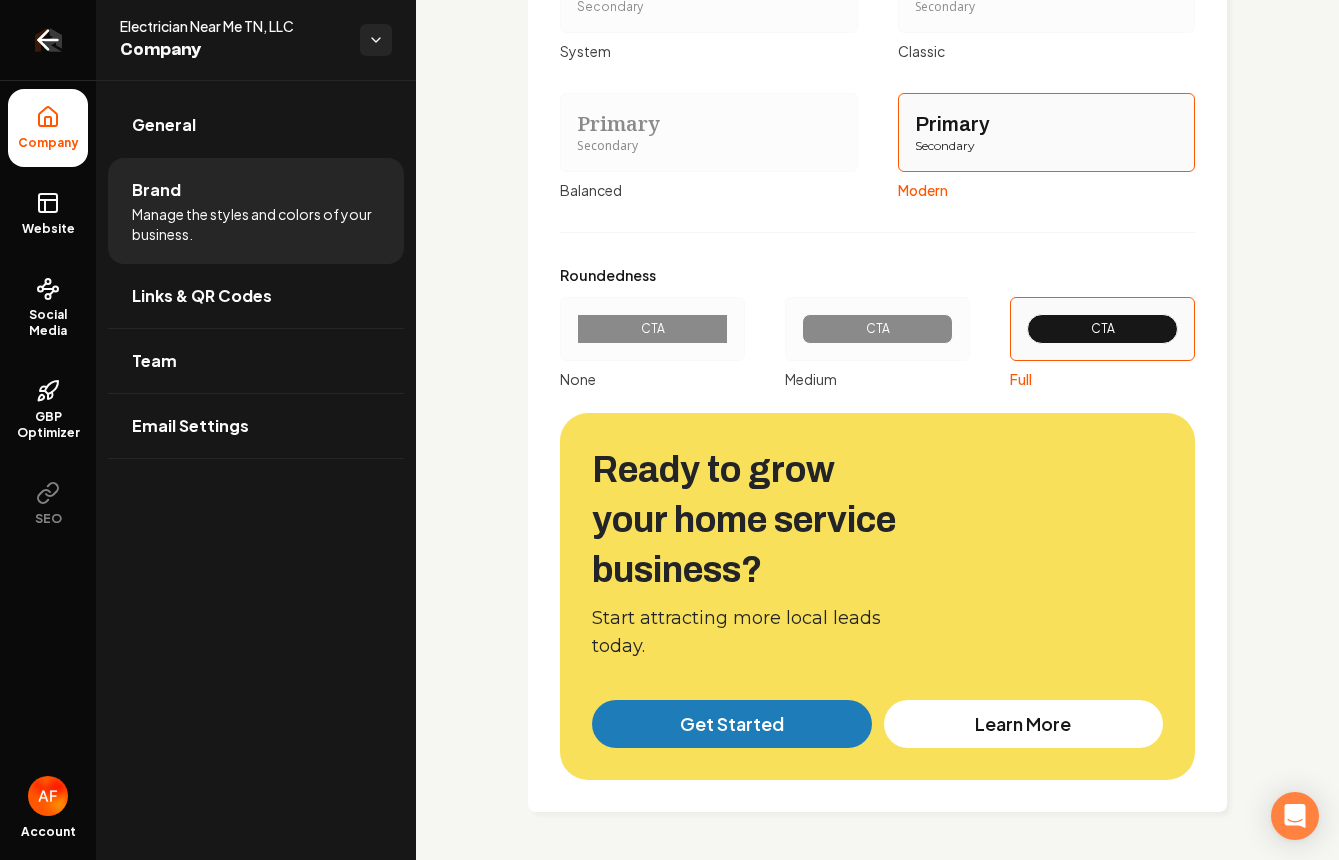 click at bounding box center (48, 40) 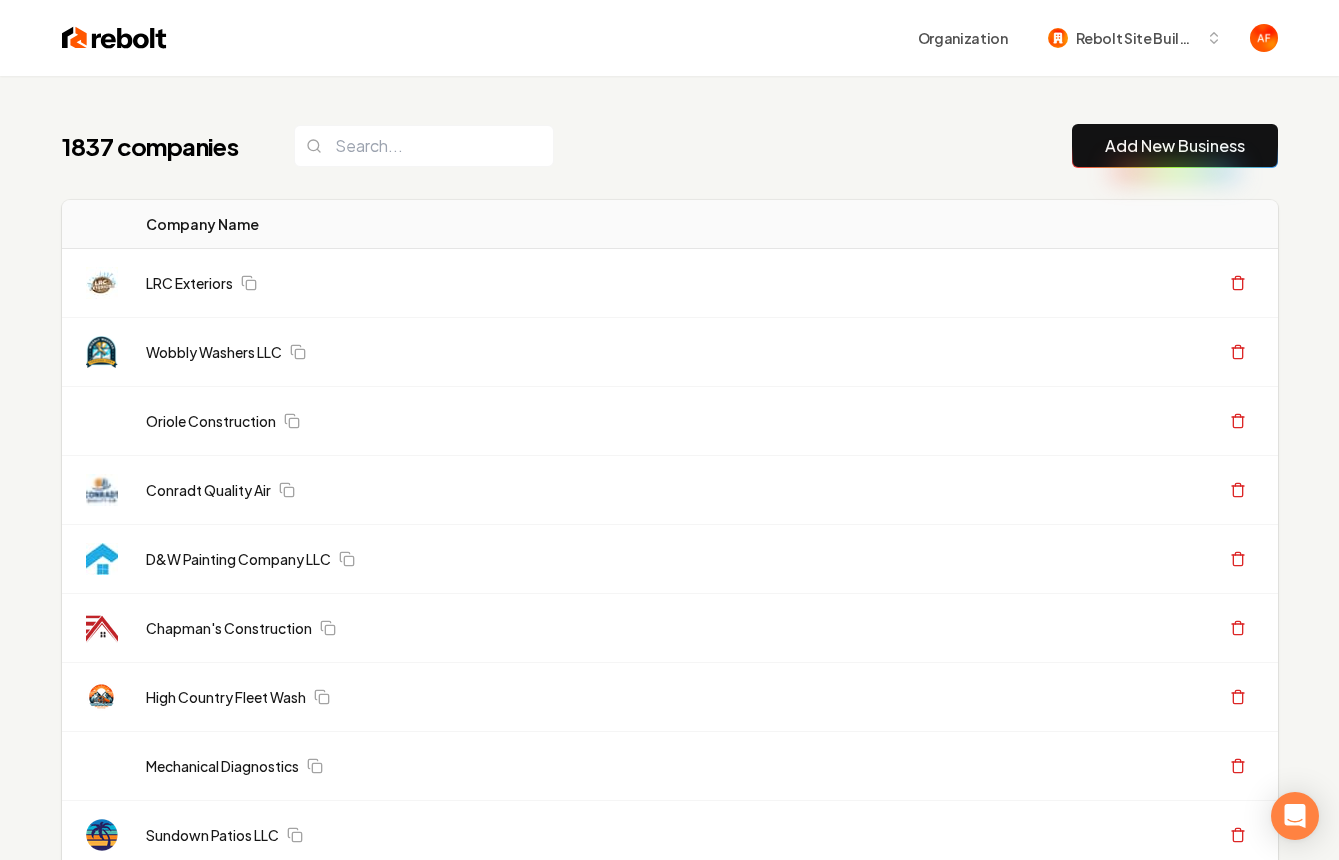 click on "Add New Business" at bounding box center (1175, 146) 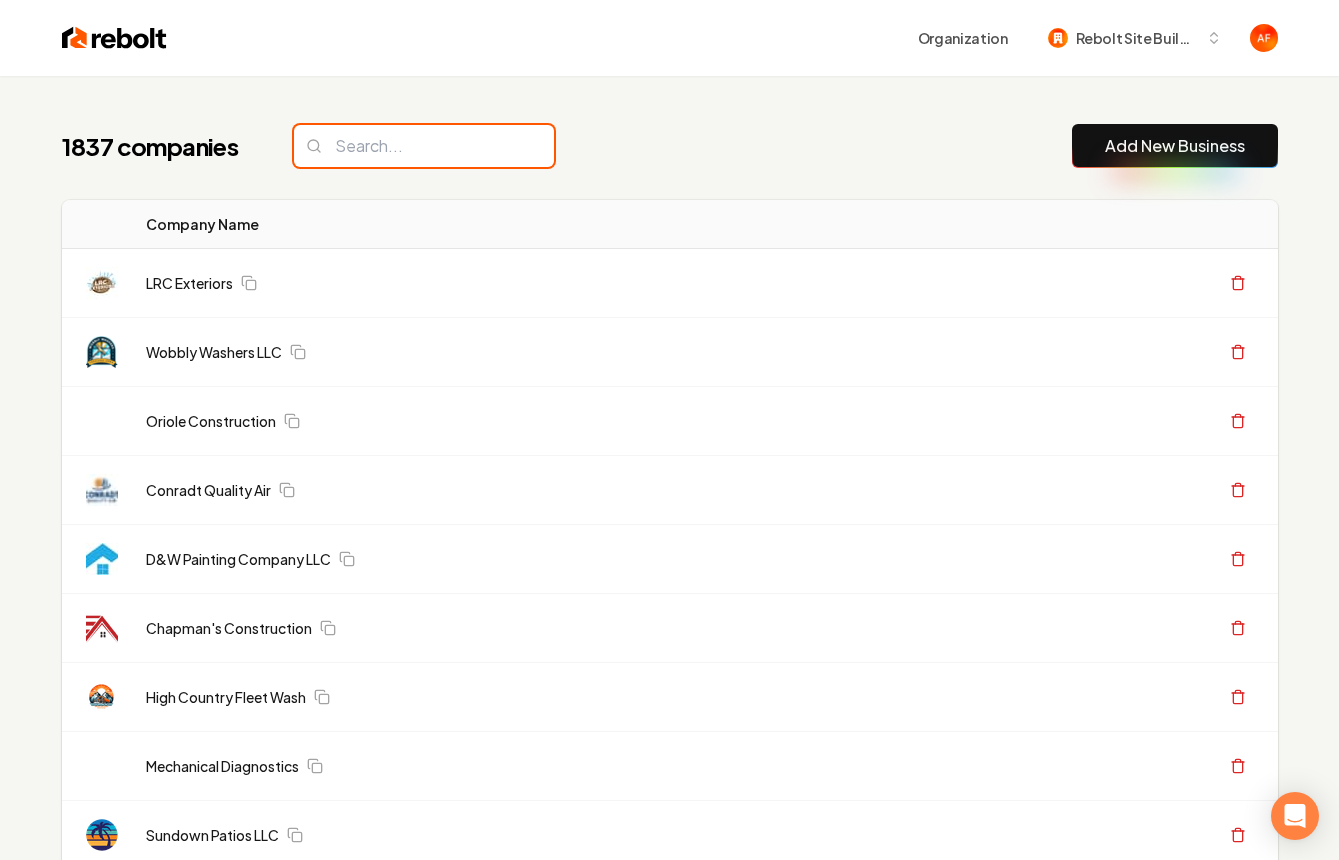 click at bounding box center [424, 146] 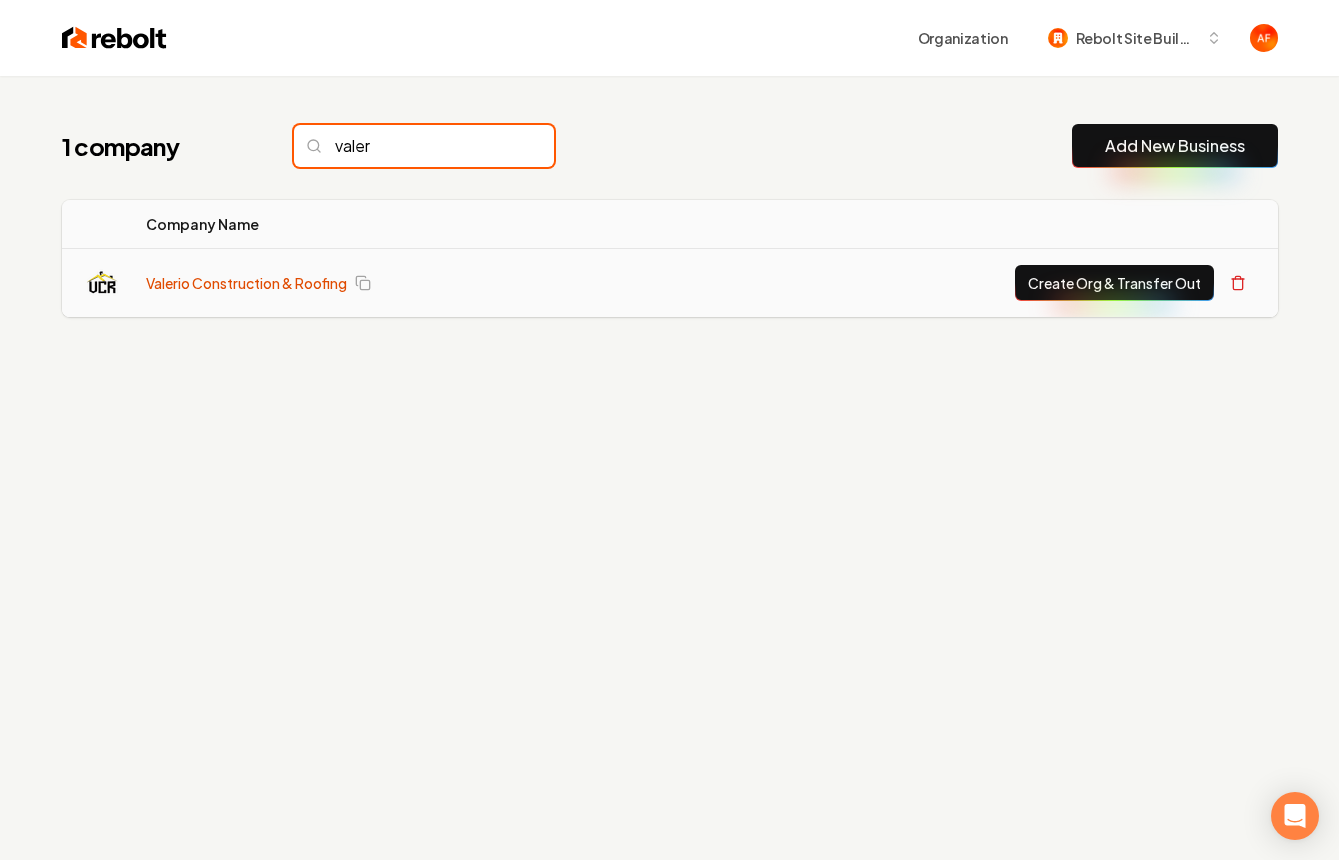 type on "valer" 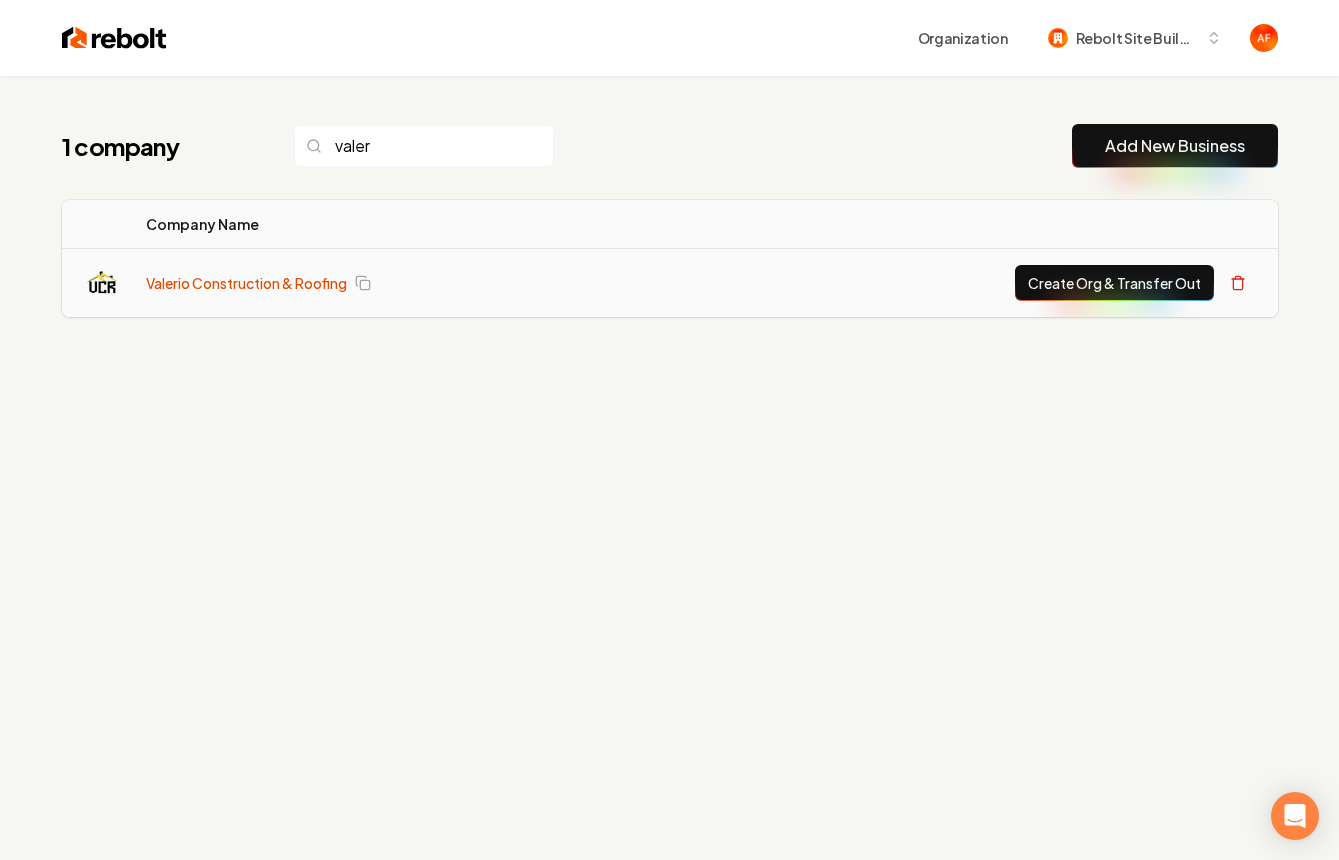 click on "Valerio Construction & Roofing" at bounding box center [246, 283] 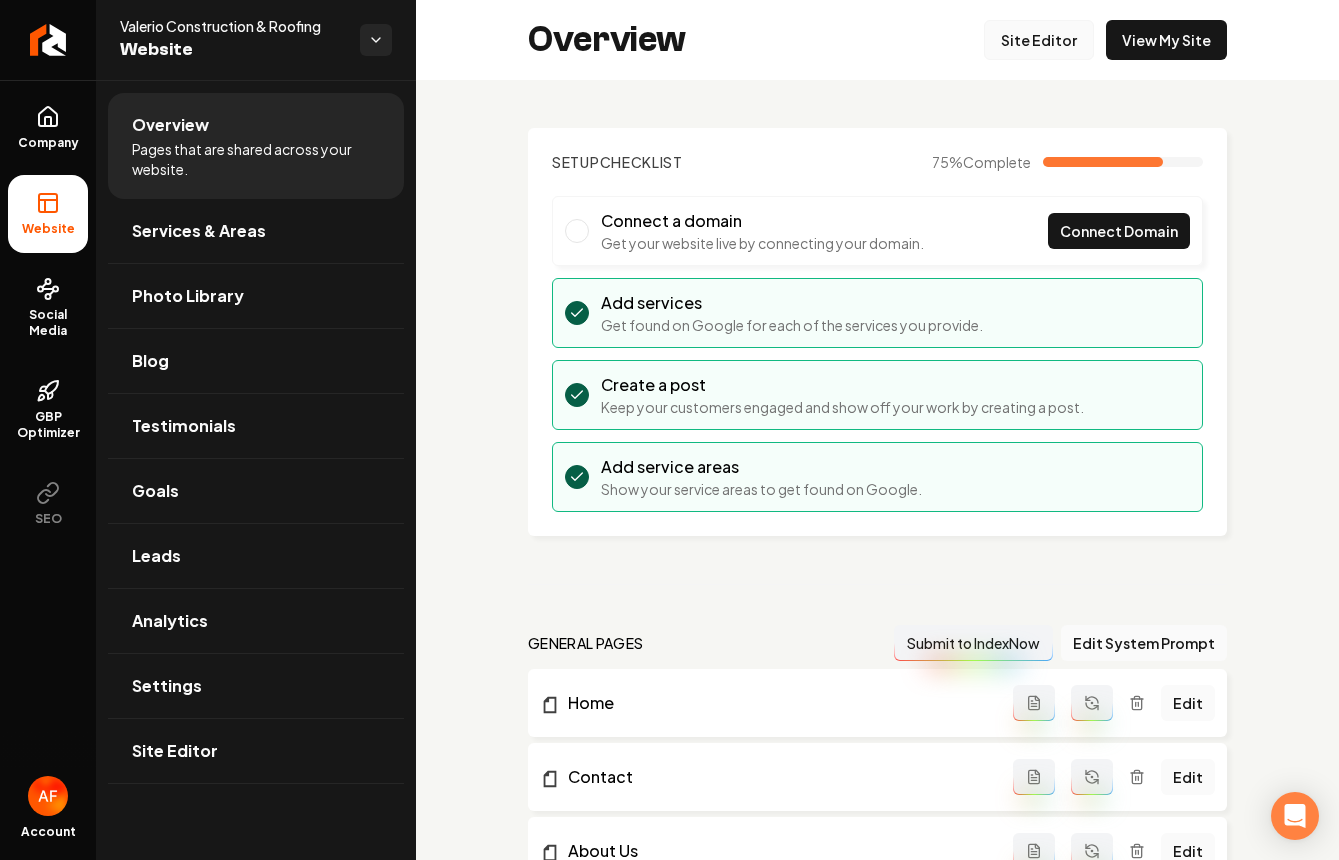 click on "Site Editor" at bounding box center (1039, 40) 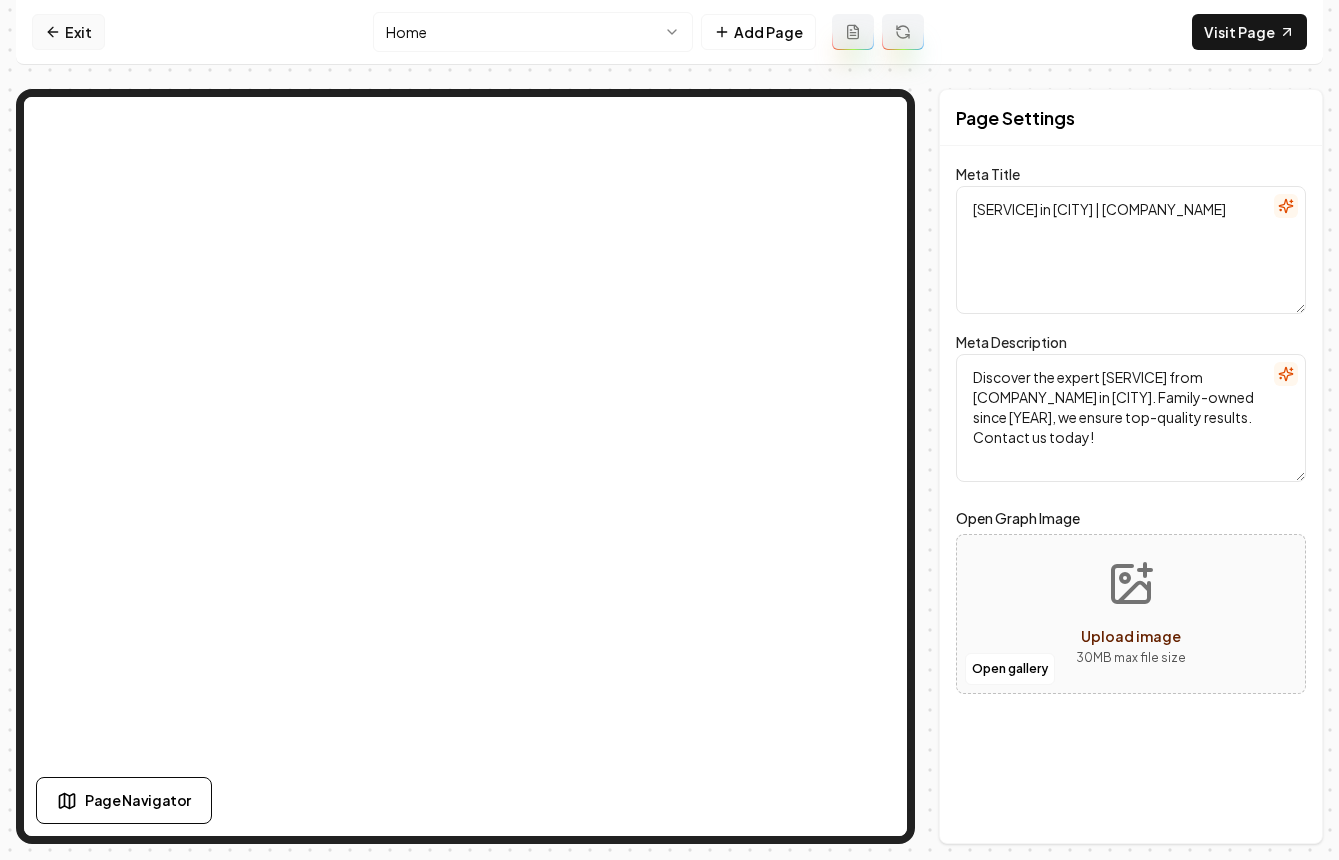 click on "Exit" at bounding box center [68, 32] 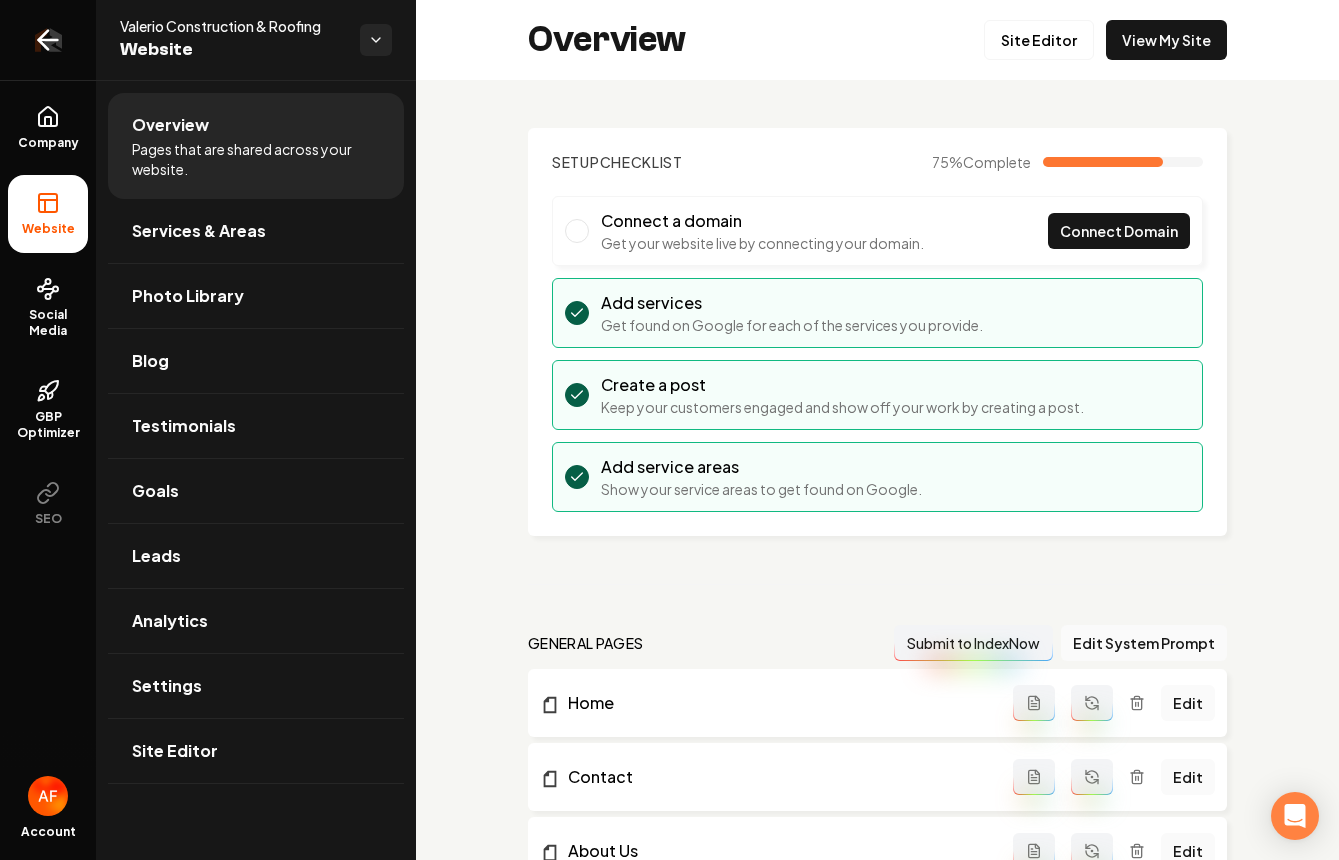click at bounding box center [48, 40] 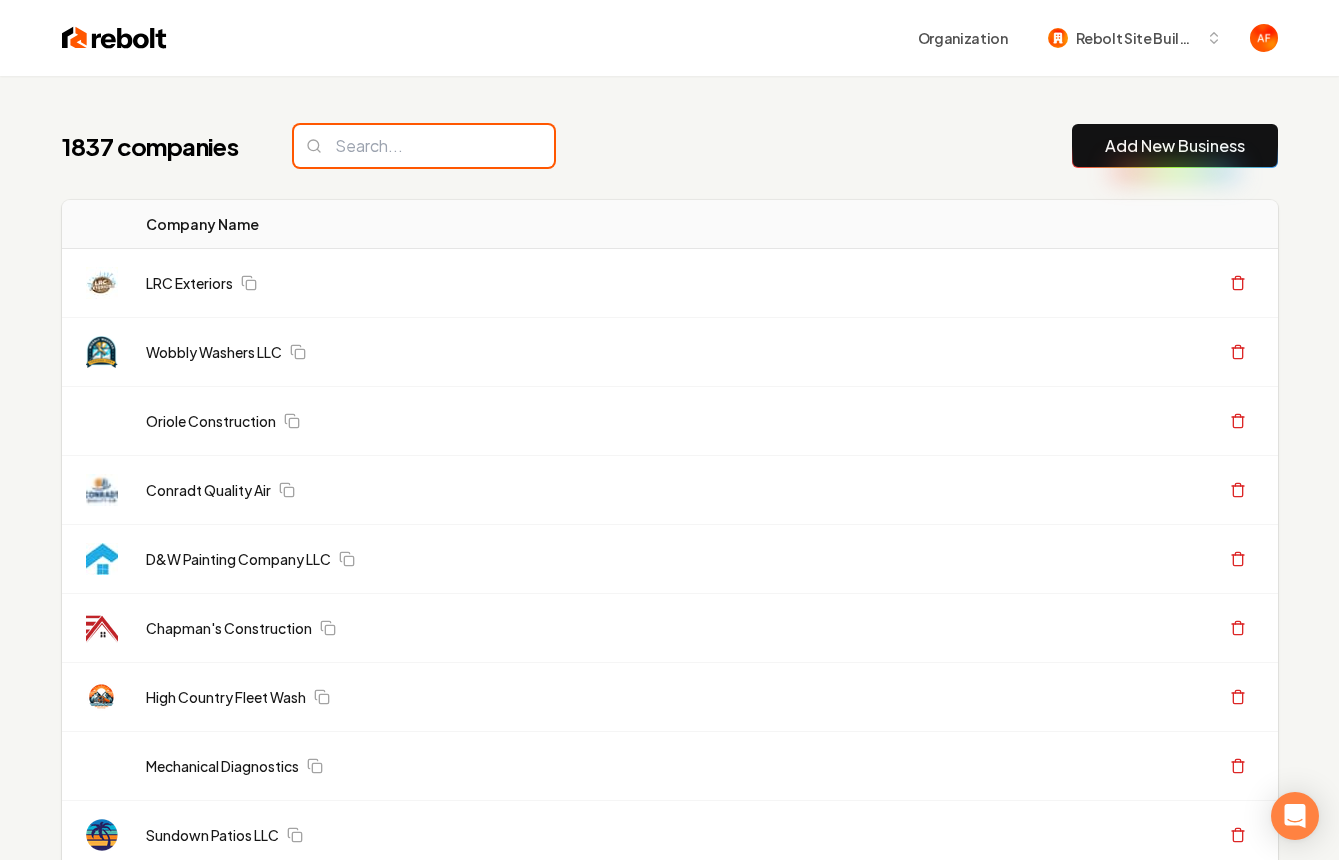 click at bounding box center (424, 146) 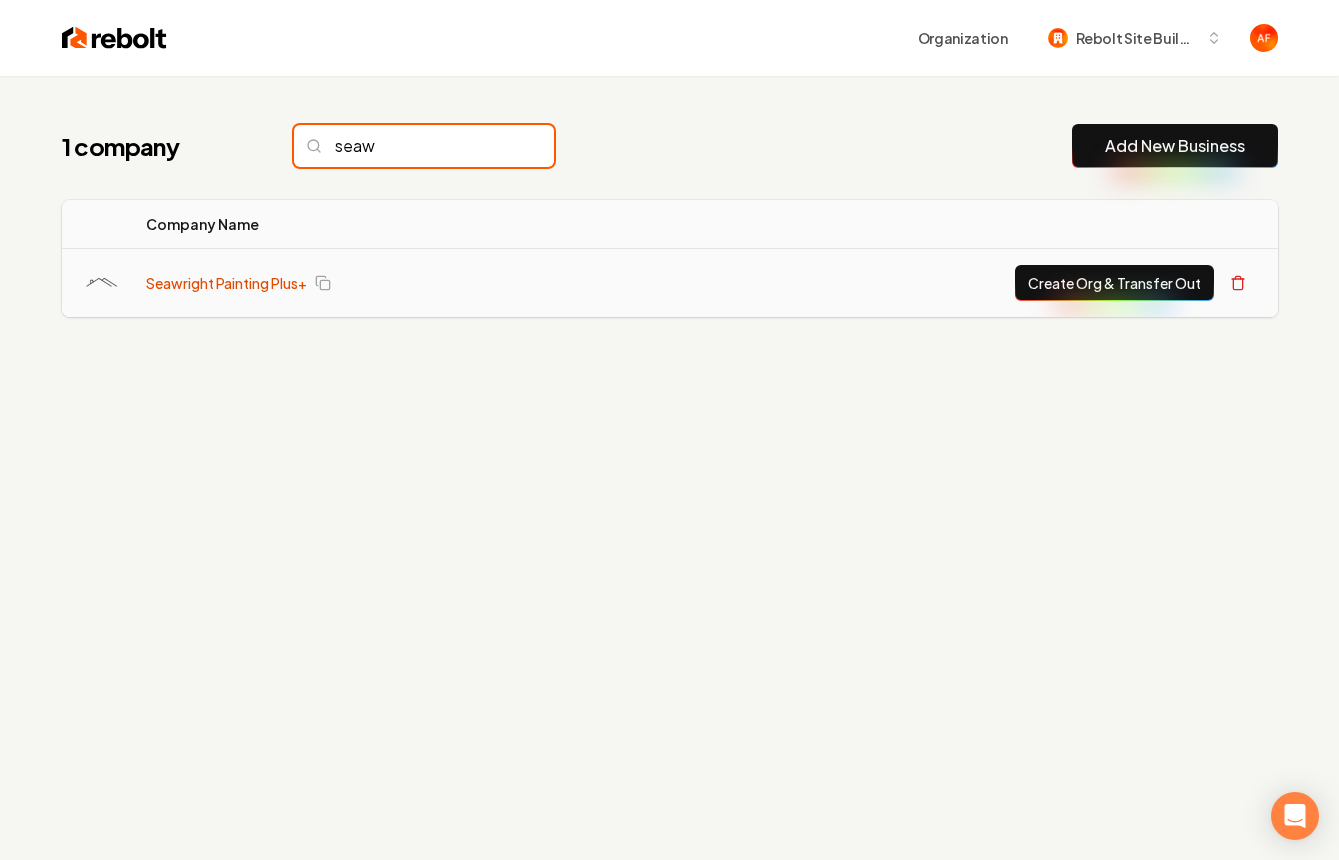 type on "seaw" 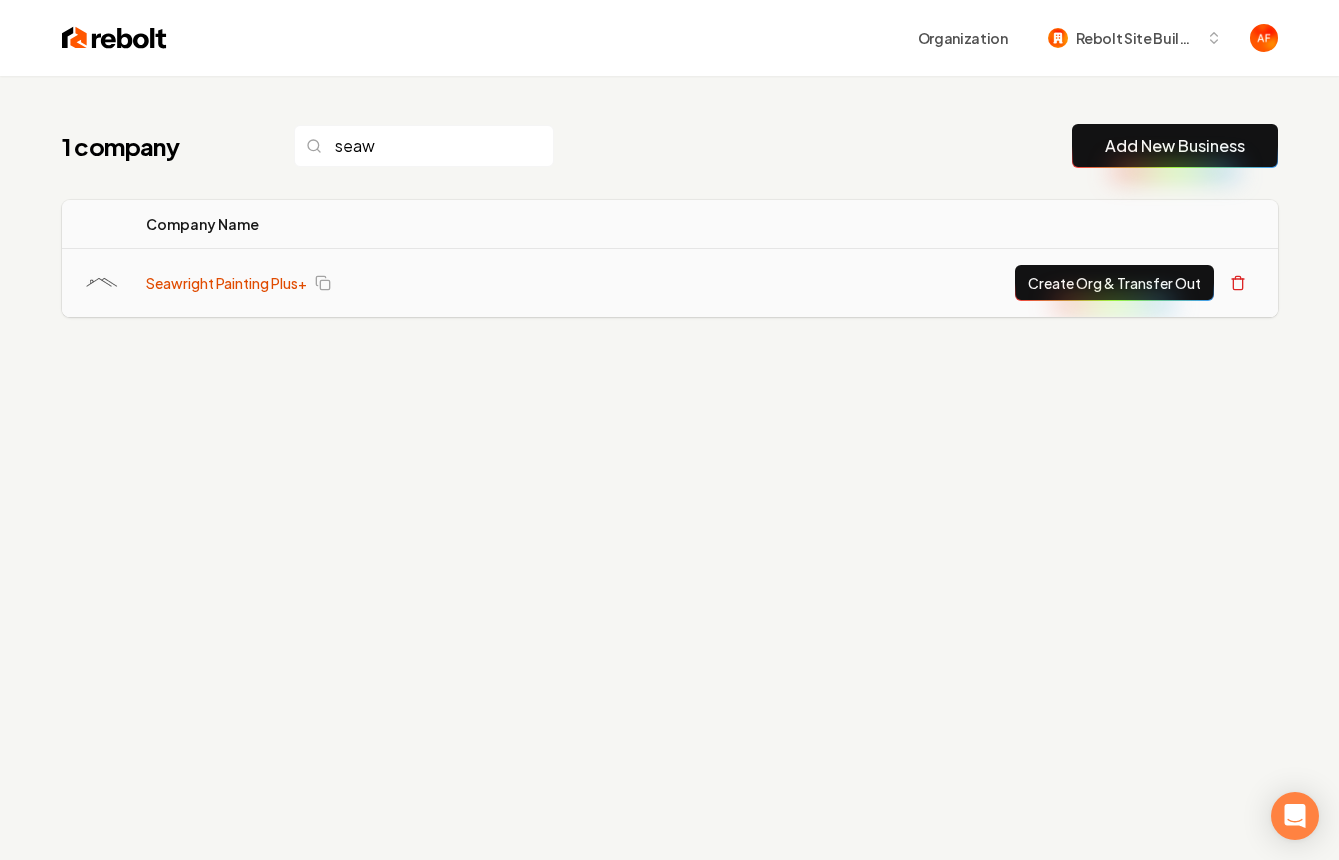 click on "Seawright Painting Plus+" at bounding box center (226, 283) 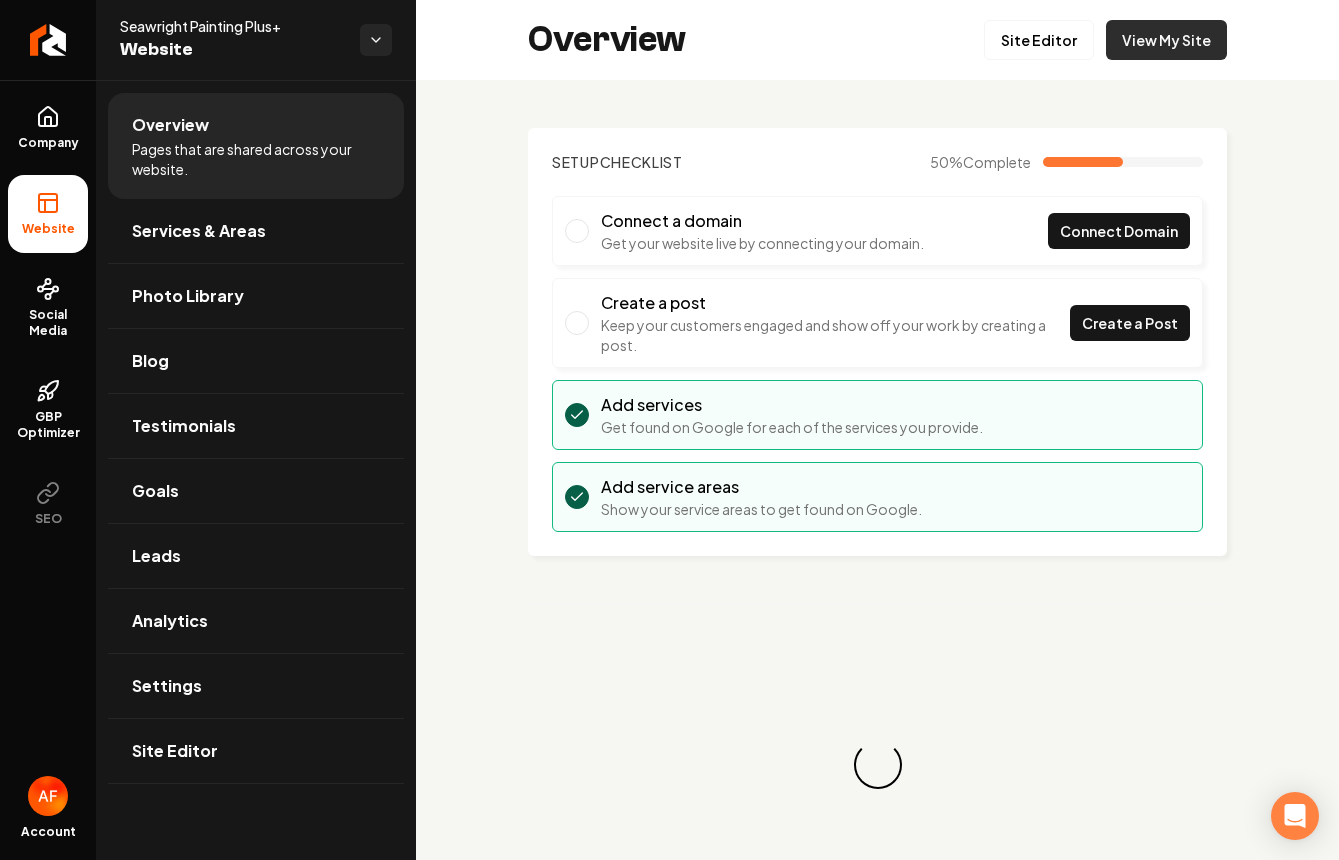 click on "View My Site" at bounding box center [1166, 40] 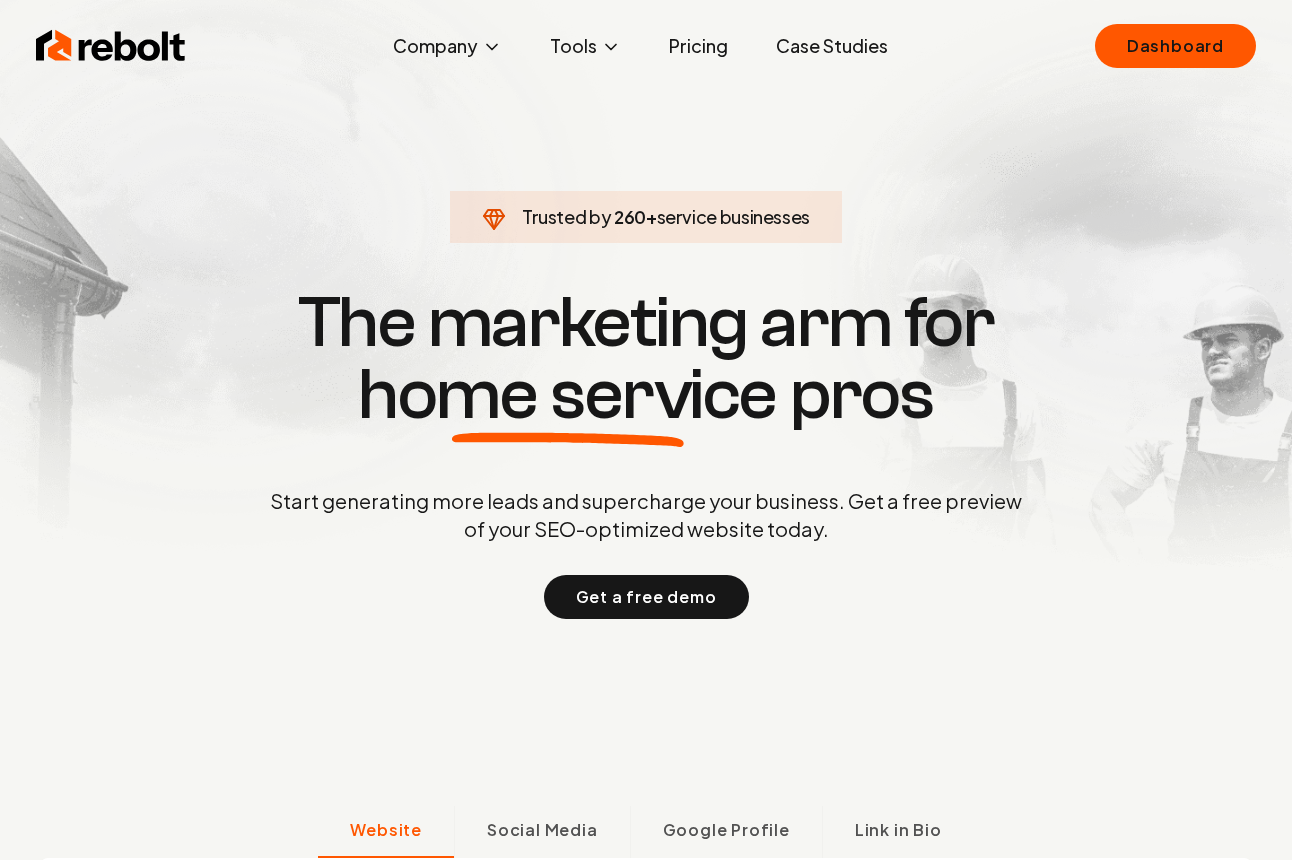 scroll, scrollTop: 0, scrollLeft: 0, axis: both 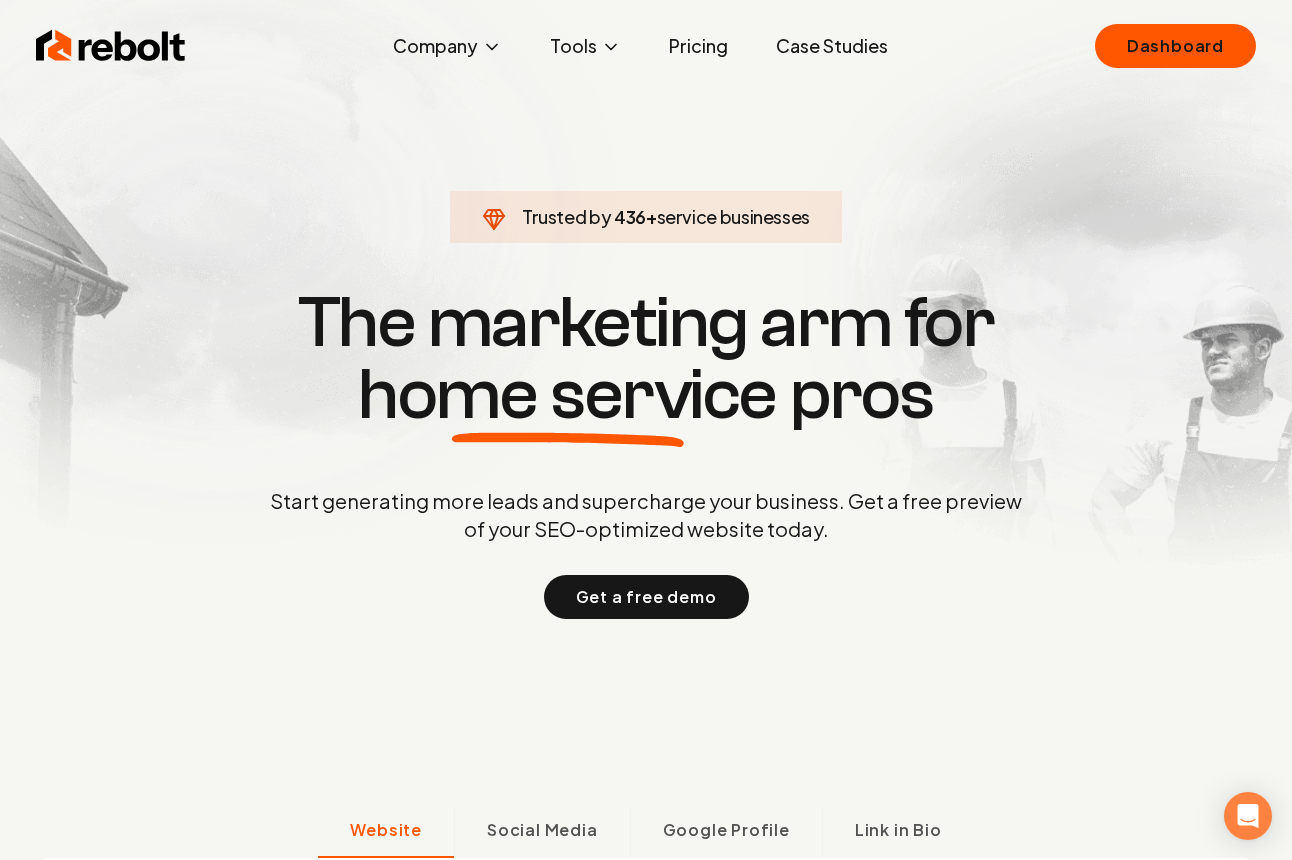 click on "Case Studies" at bounding box center (832, 46) 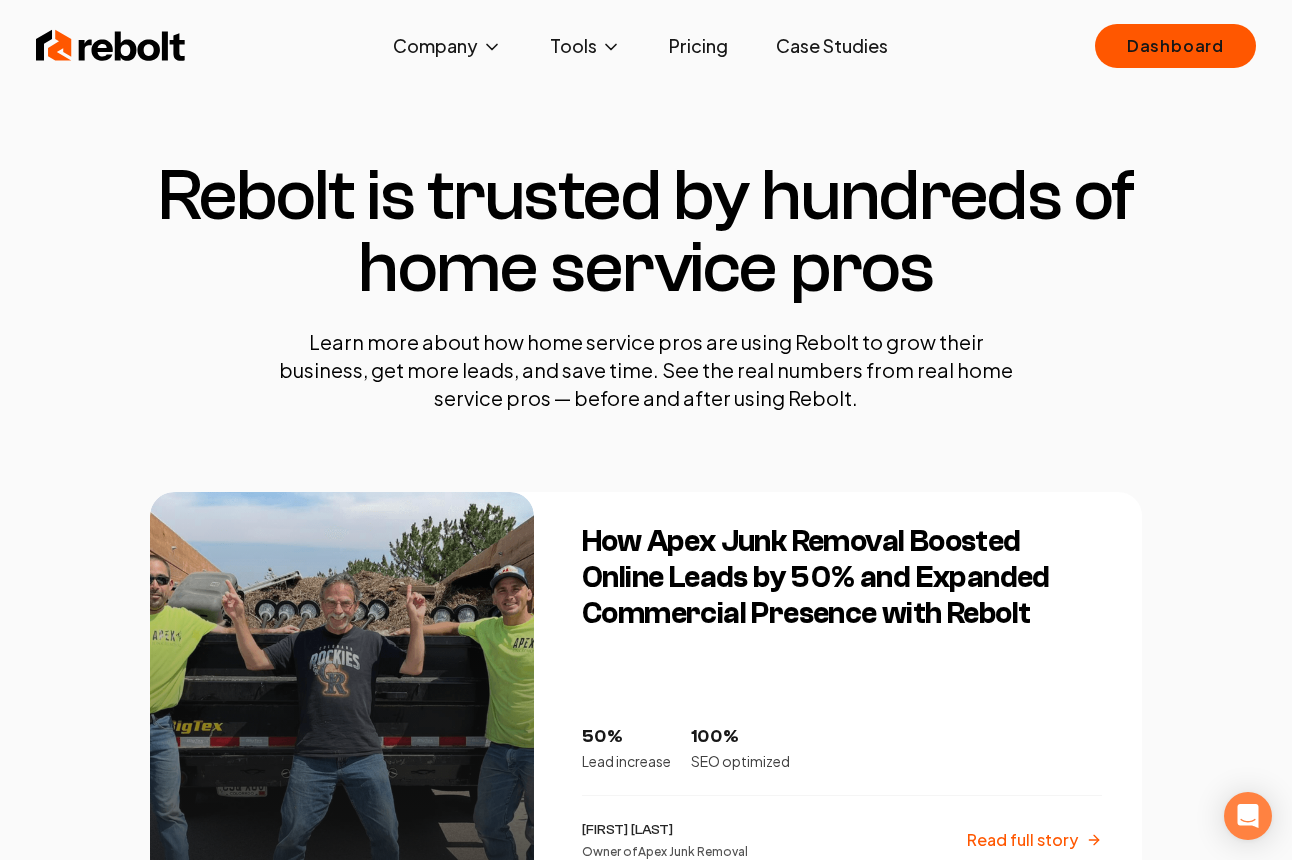 click on "Case Studies" at bounding box center [832, 46] 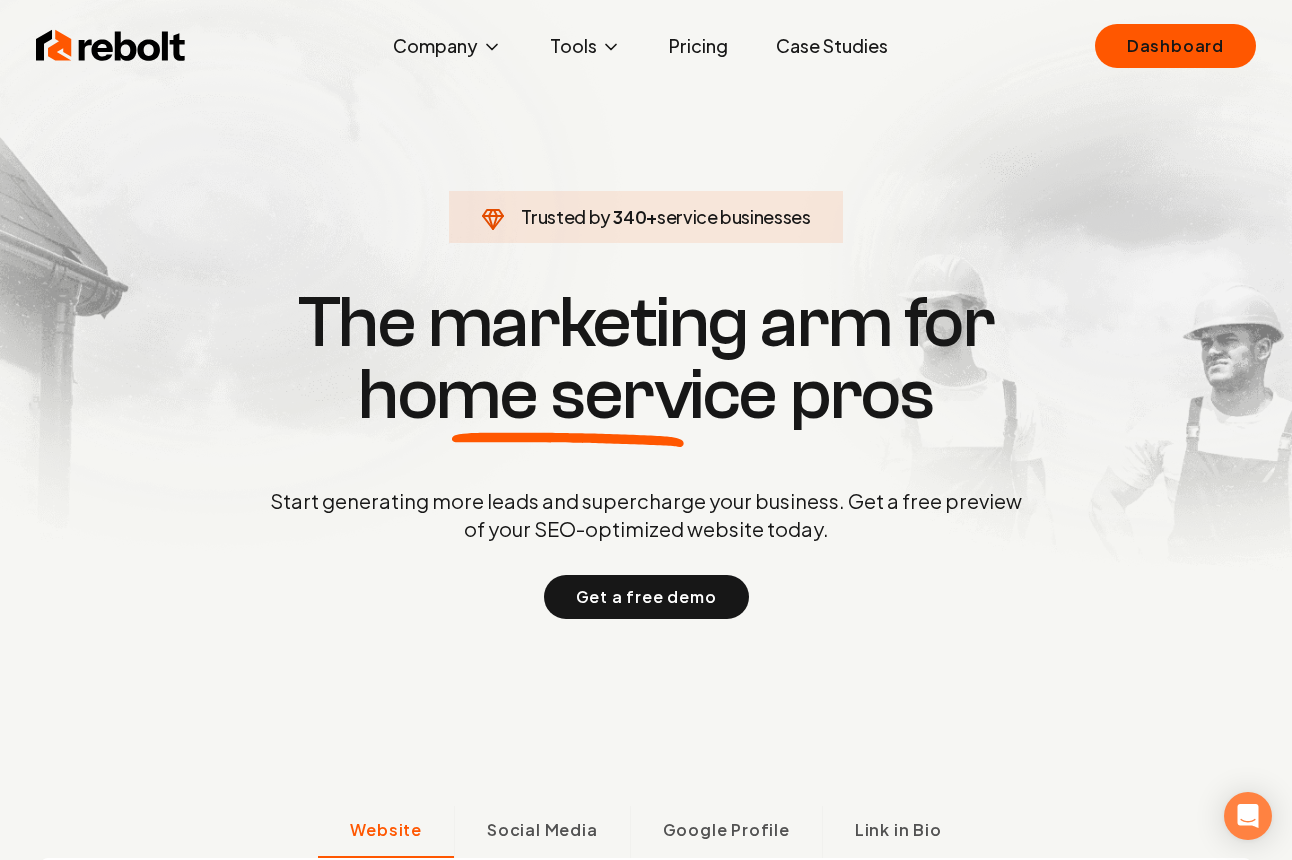 click on "Case Studies" at bounding box center (832, 46) 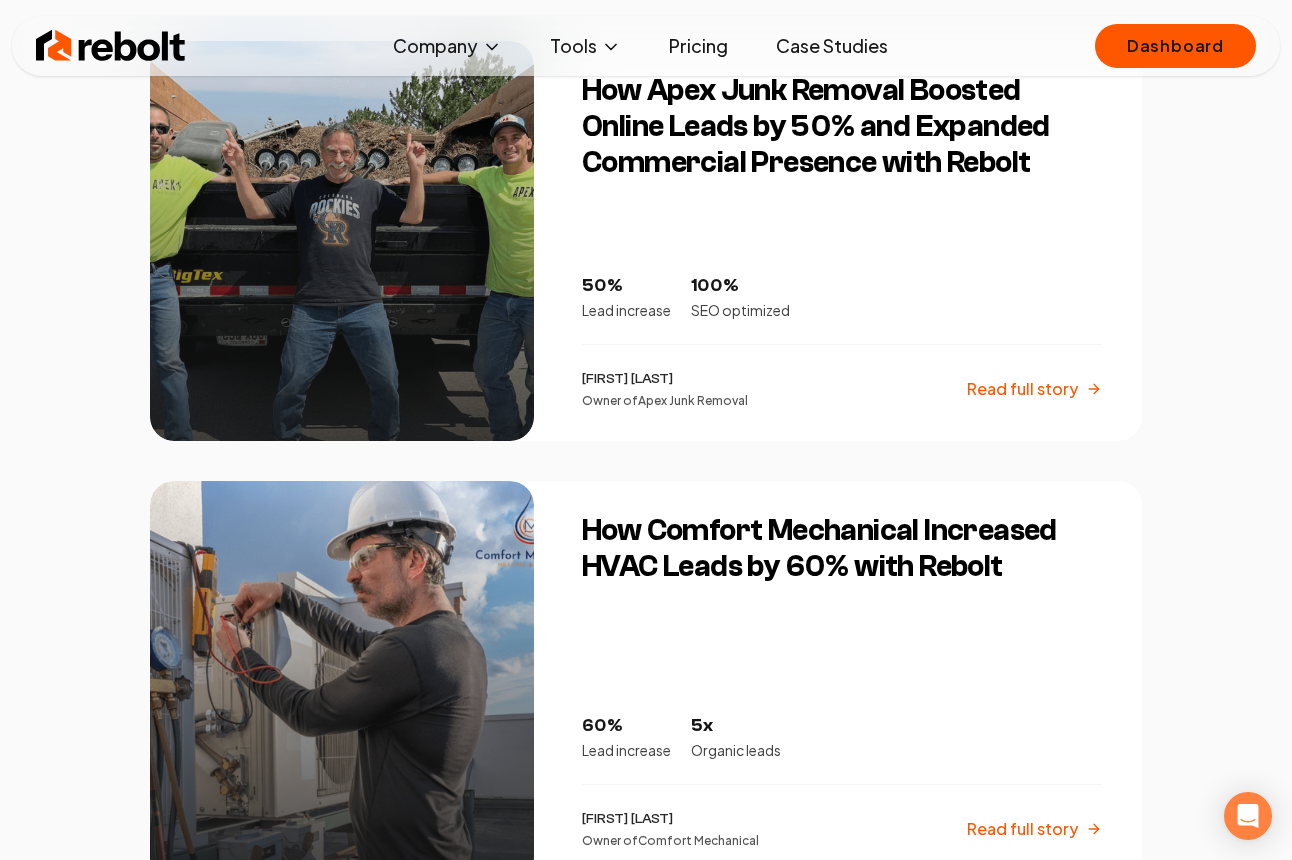 scroll, scrollTop: 0, scrollLeft: 0, axis: both 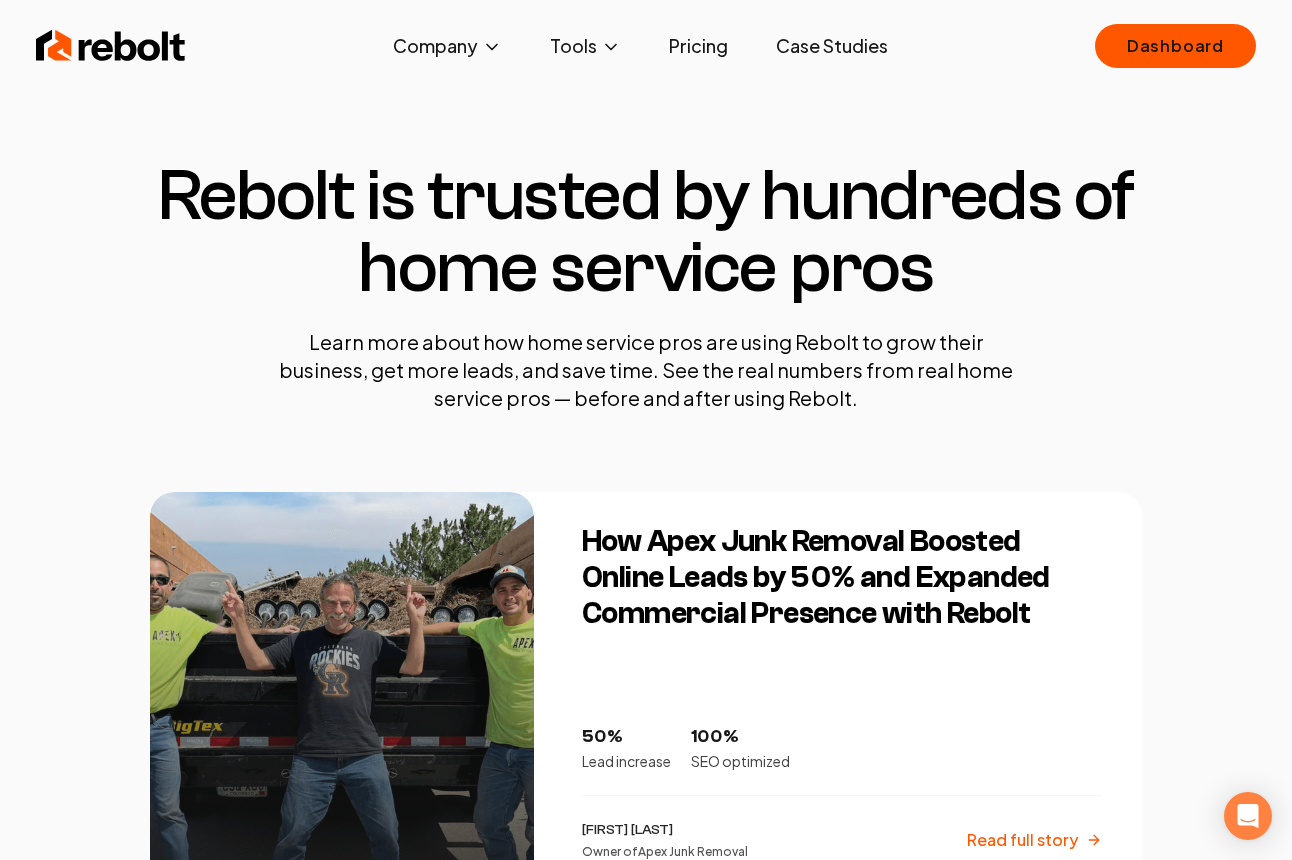 click on "Pricing" at bounding box center [698, 46] 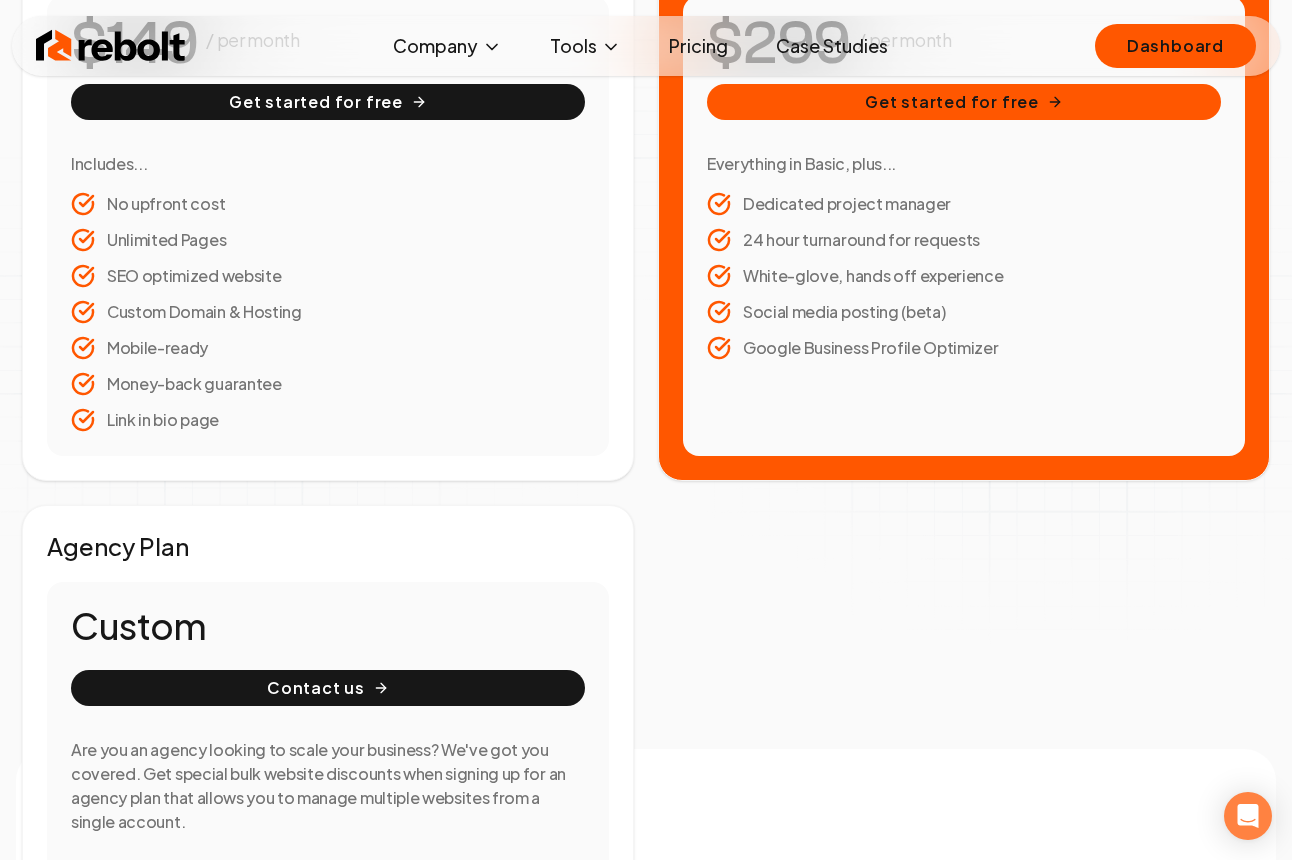 scroll, scrollTop: 0, scrollLeft: 0, axis: both 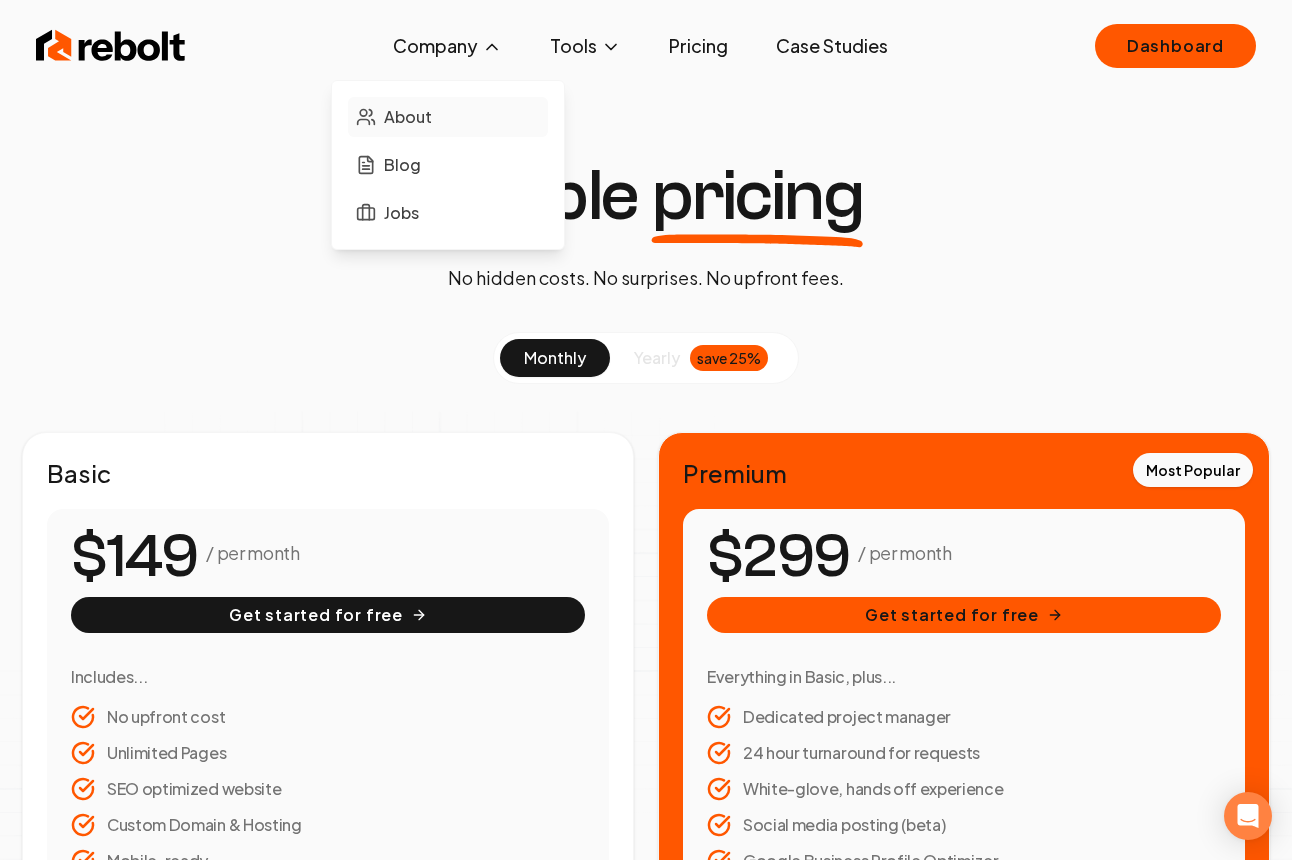 click on "About" at bounding box center (408, 117) 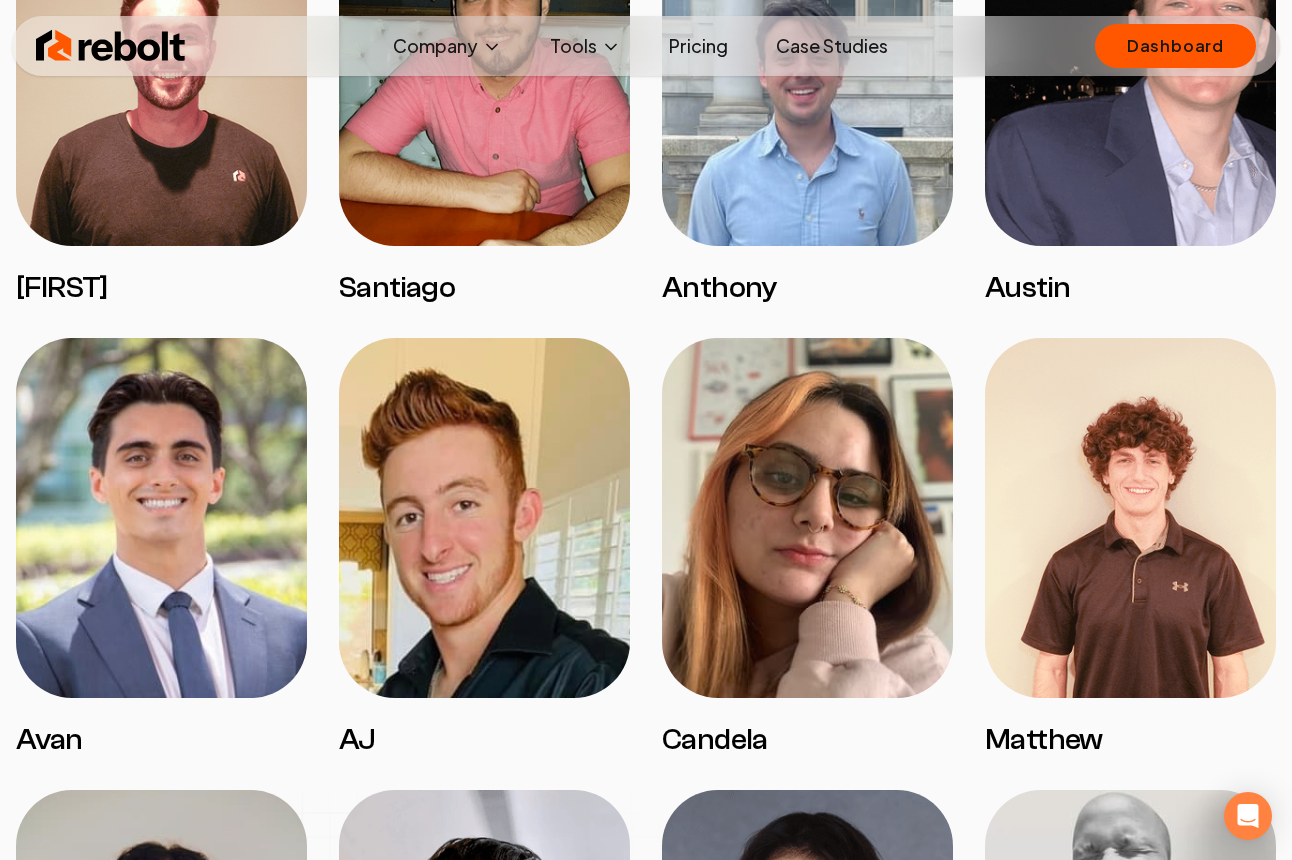 scroll, scrollTop: 1910, scrollLeft: 0, axis: vertical 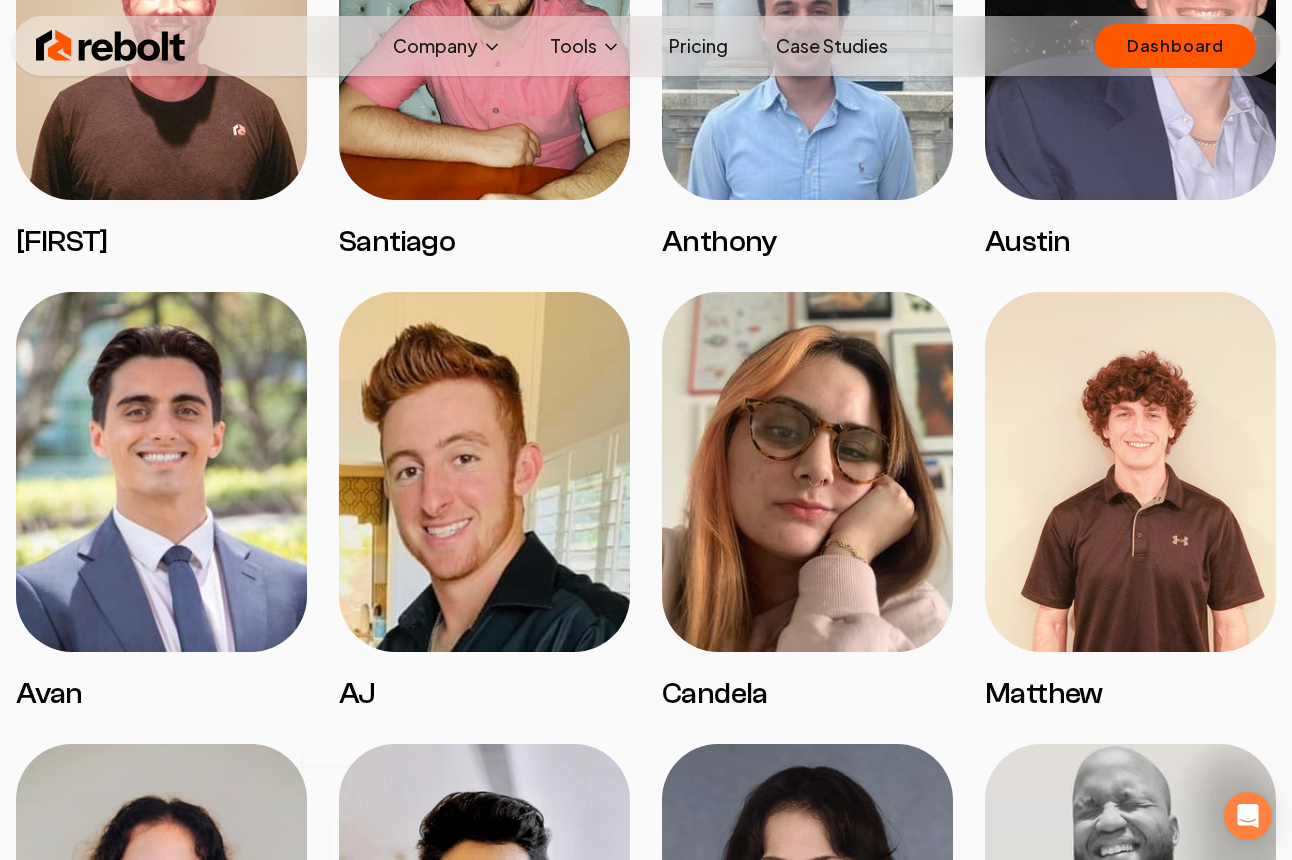 click at bounding box center (111, 46) 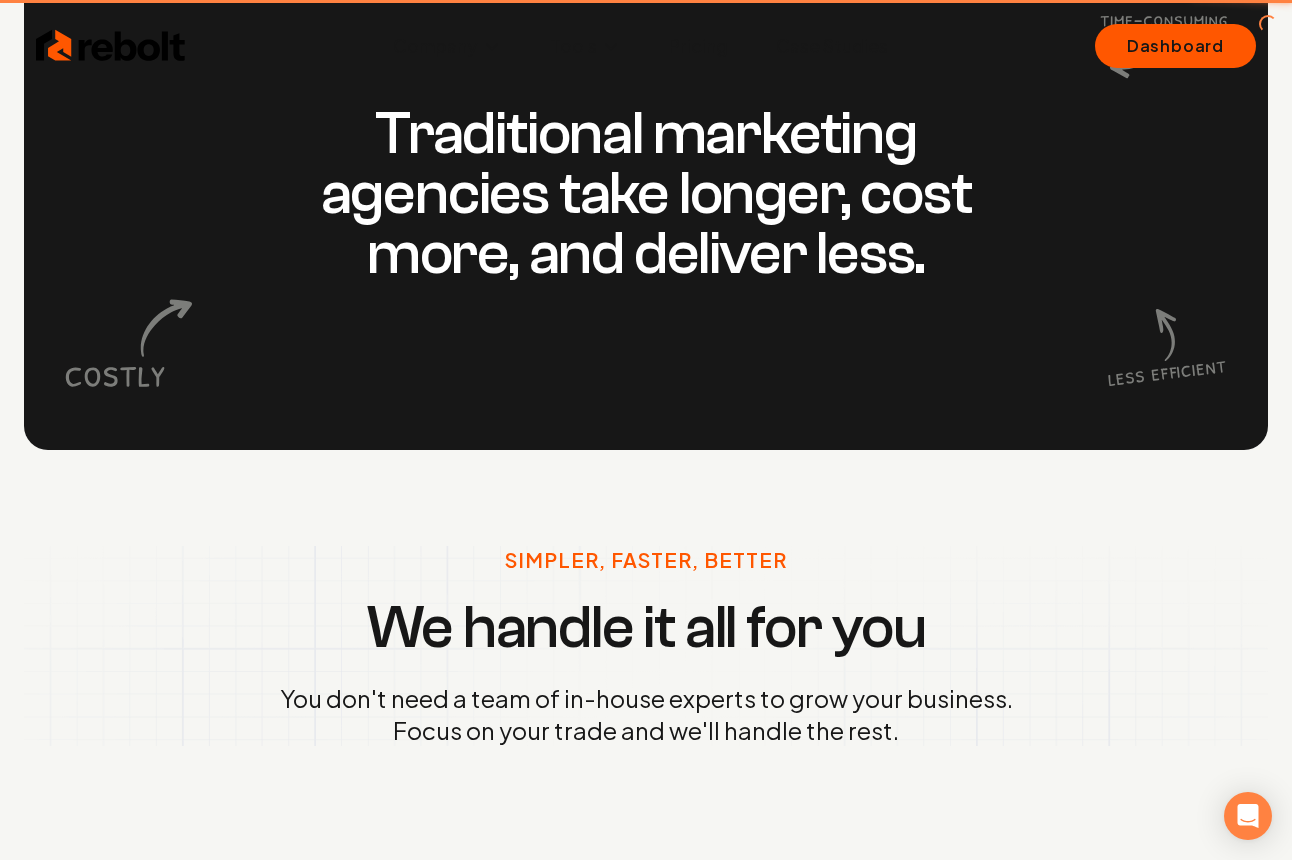 scroll, scrollTop: 0, scrollLeft: 0, axis: both 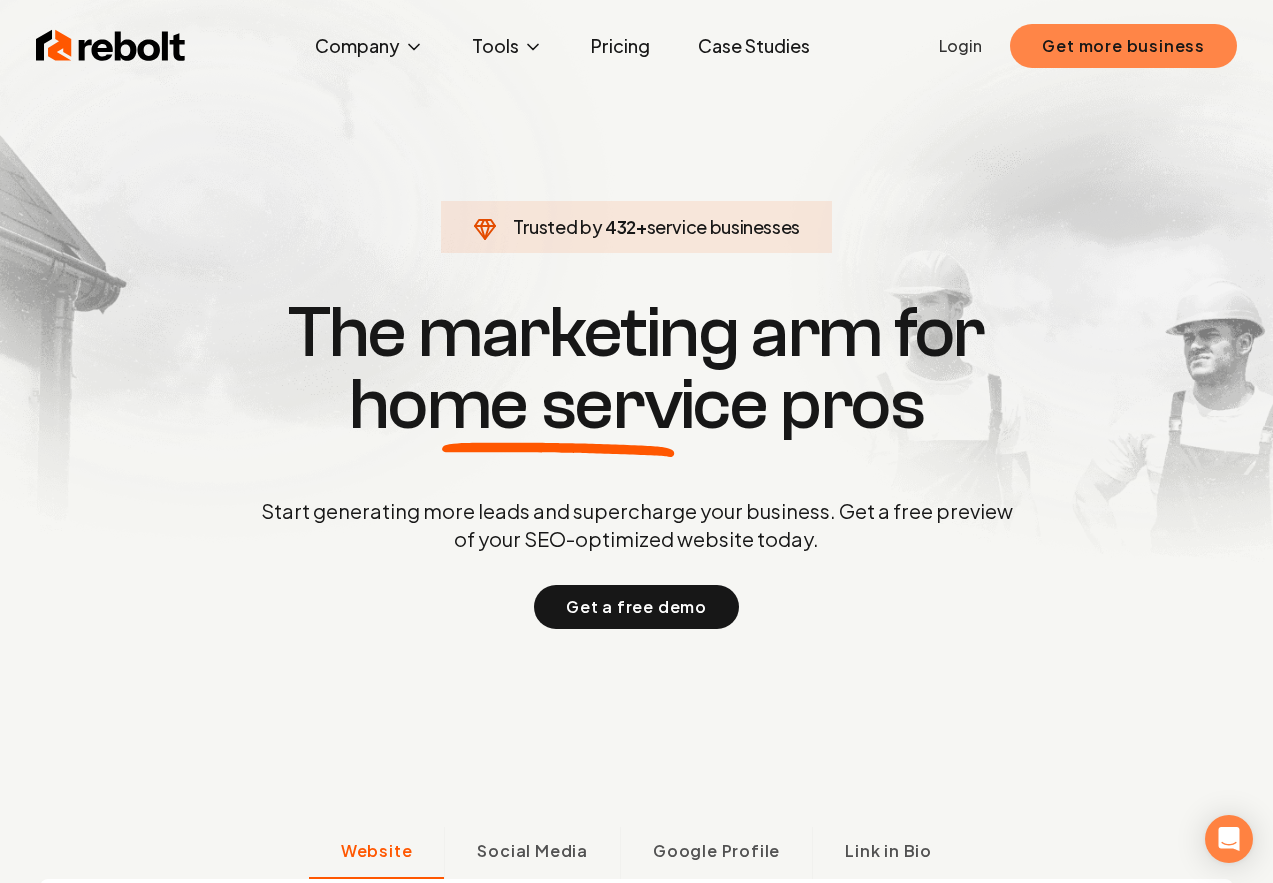 click on "Get more business" at bounding box center (1123, 46) 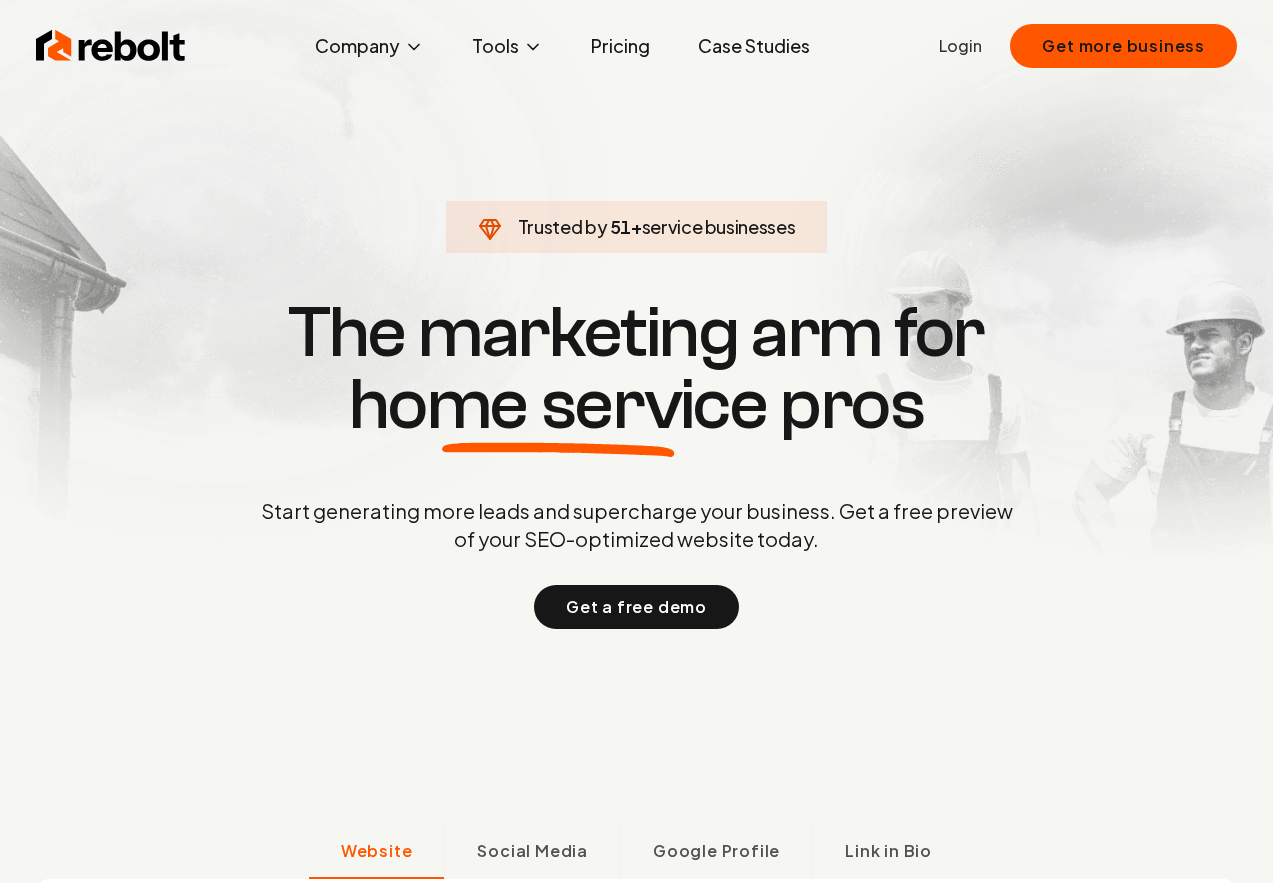 scroll, scrollTop: 0, scrollLeft: 0, axis: both 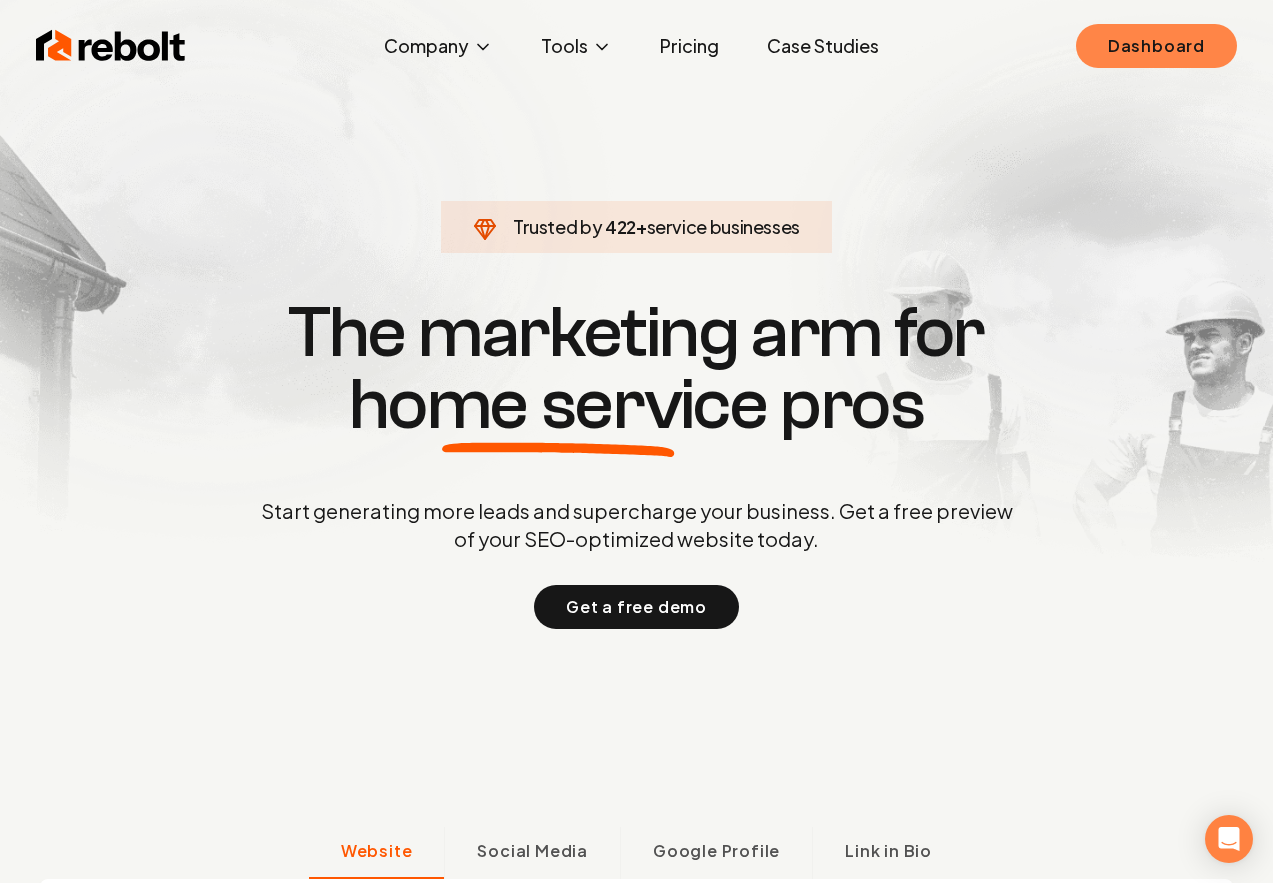 click on "Dashboard" at bounding box center [1156, 46] 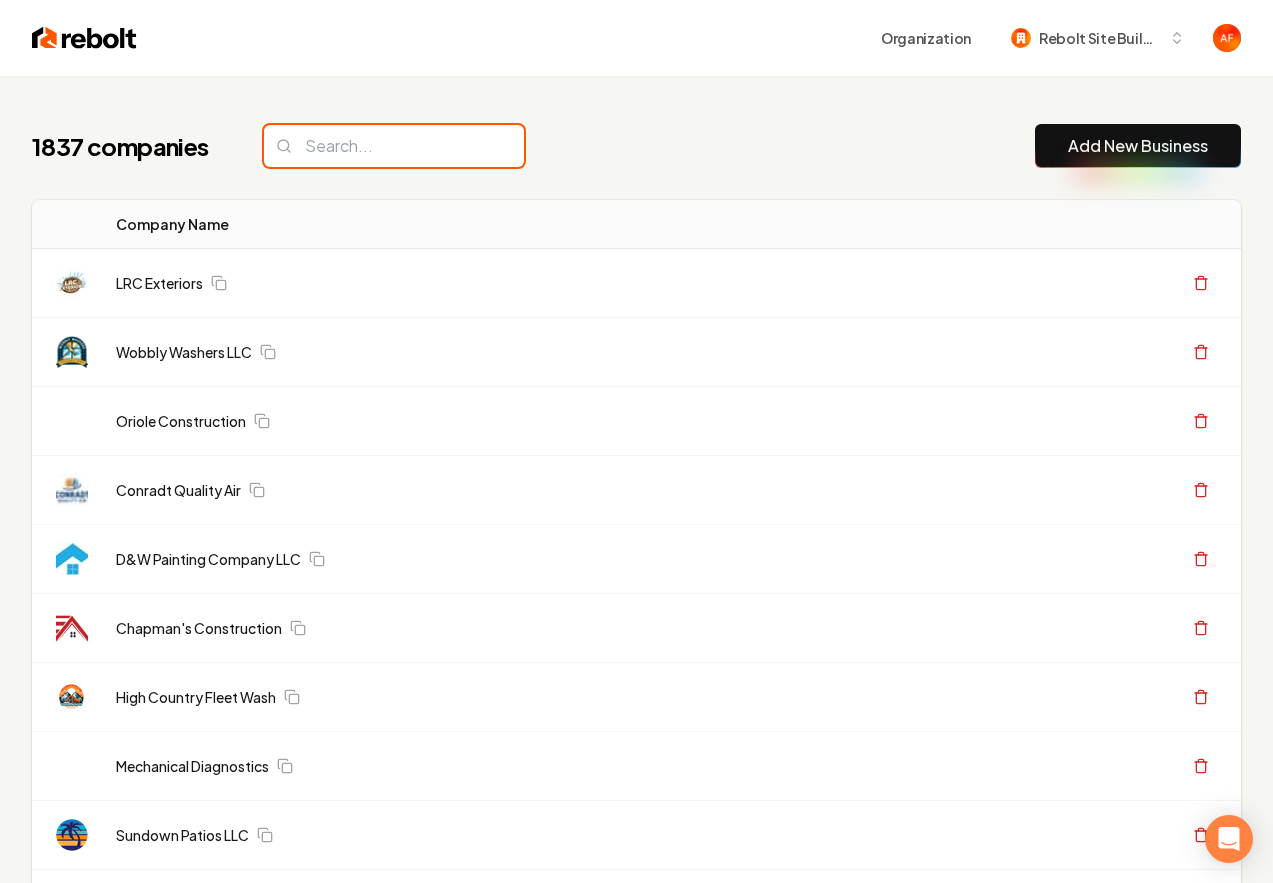 click at bounding box center [394, 146] 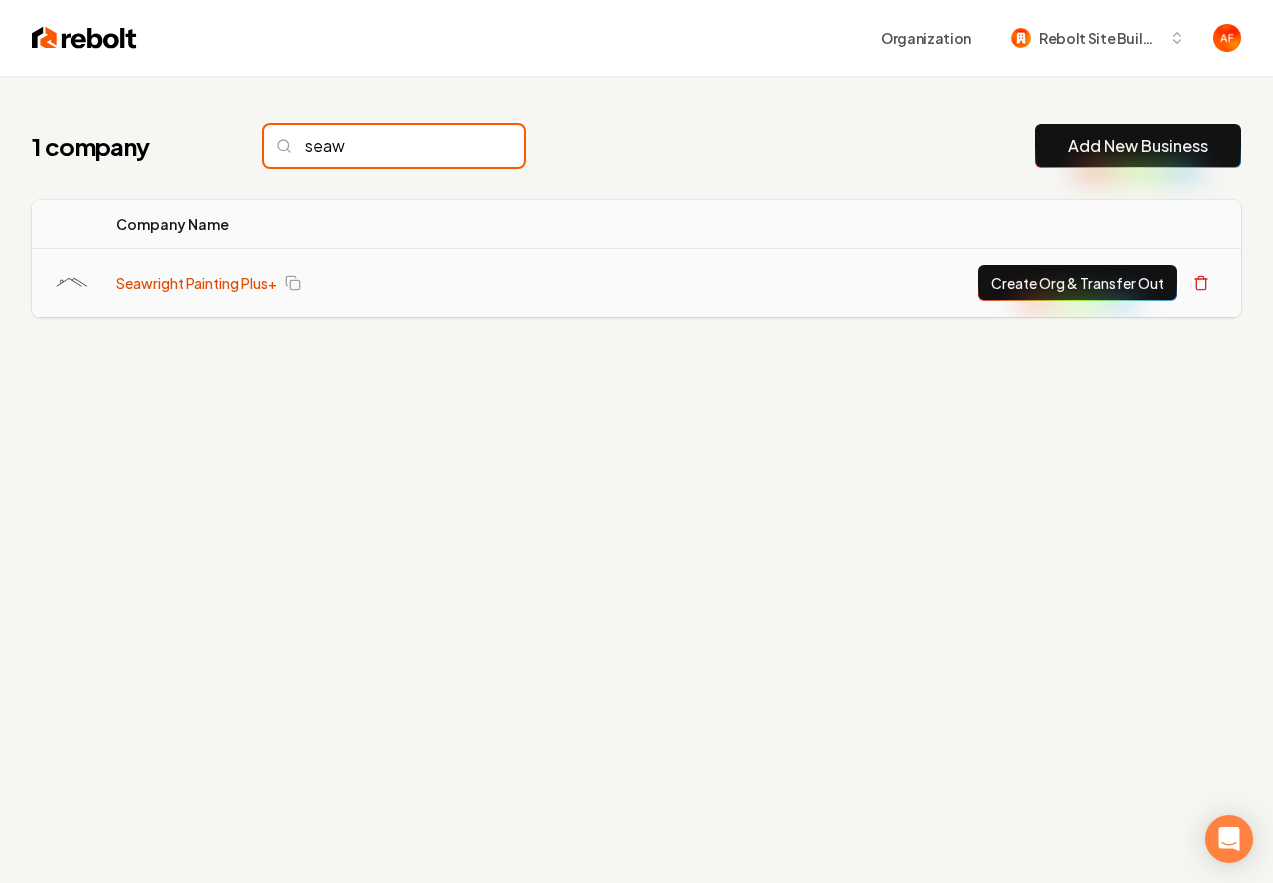 type on "seaw" 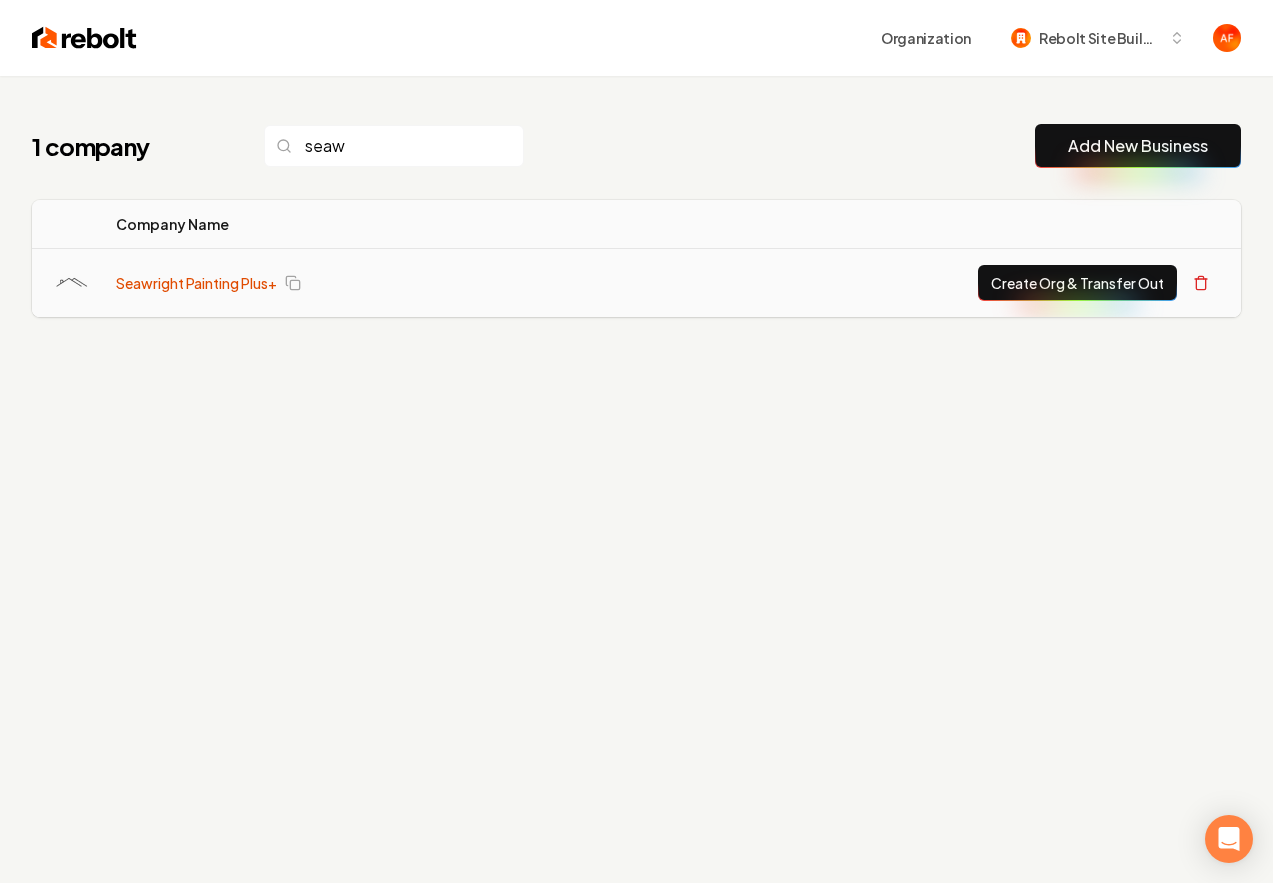 click on "Seawright Painting Plus+" at bounding box center [196, 283] 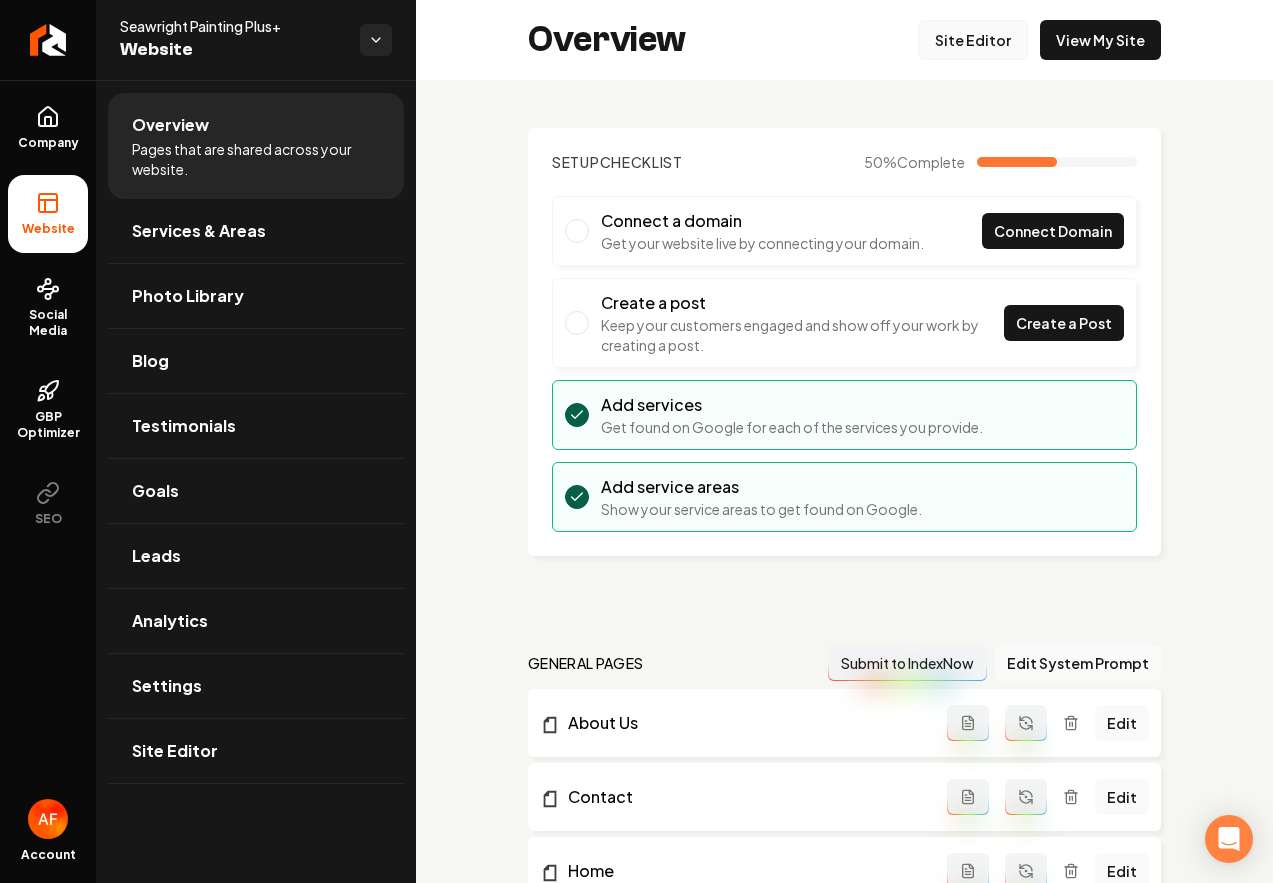 click on "Site Editor" at bounding box center (973, 40) 